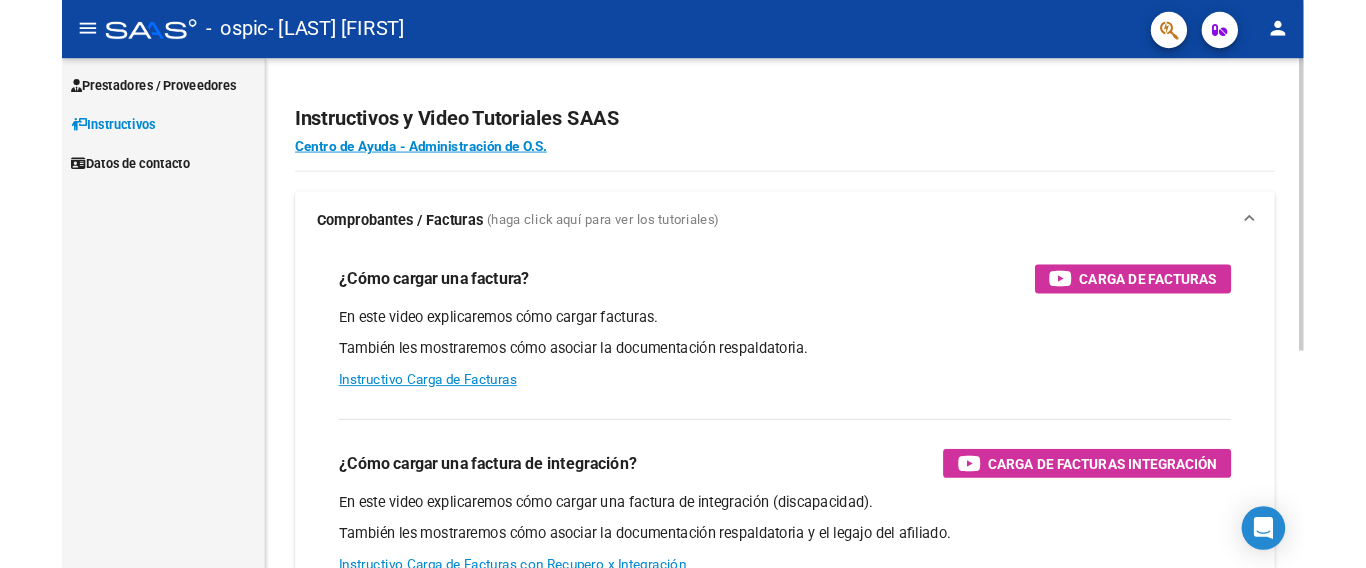 scroll, scrollTop: 0, scrollLeft: 0, axis: both 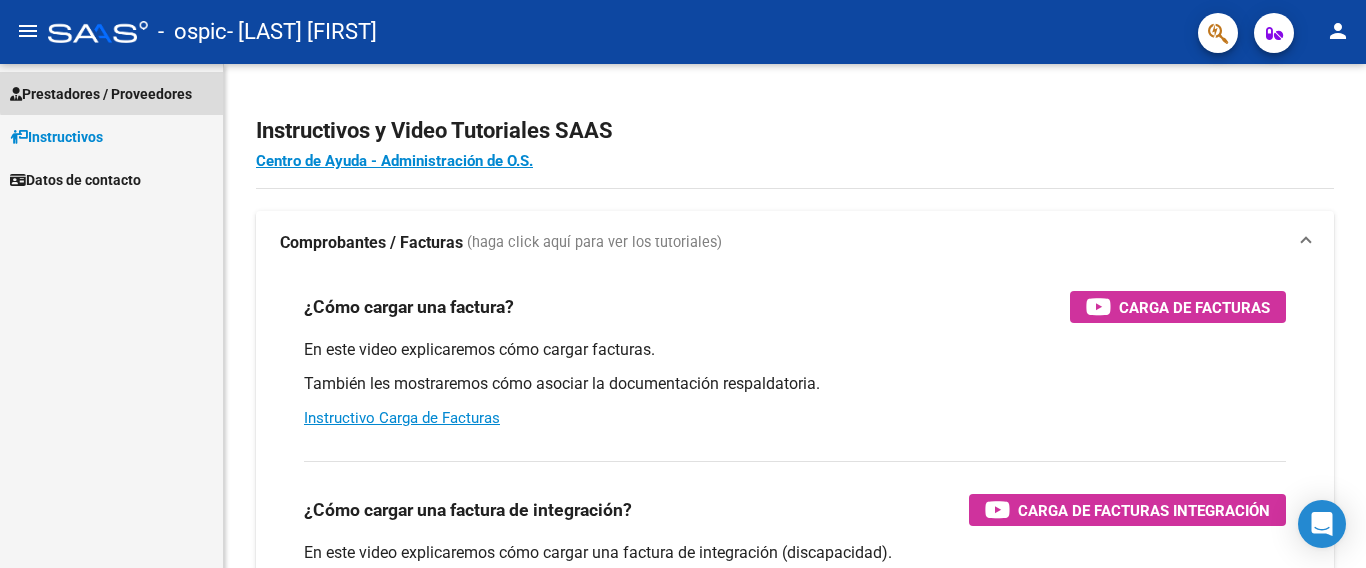 click on "Prestadores / Proveedores" at bounding box center (101, 94) 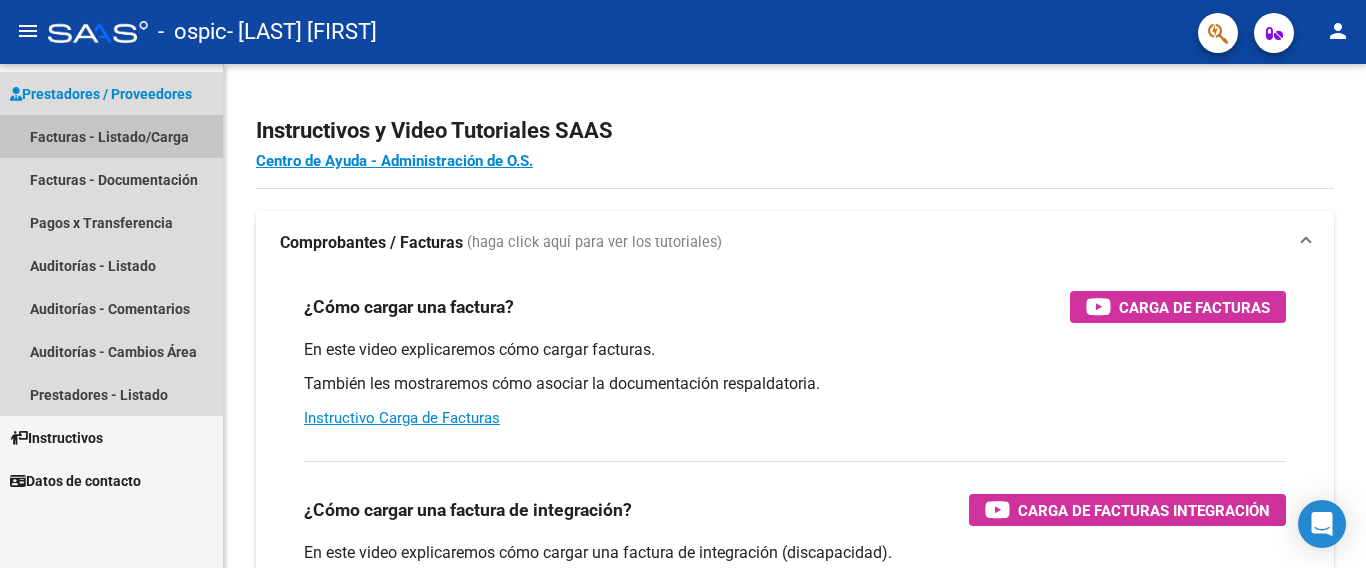 click on "Facturas - Listado/Carga" at bounding box center [111, 136] 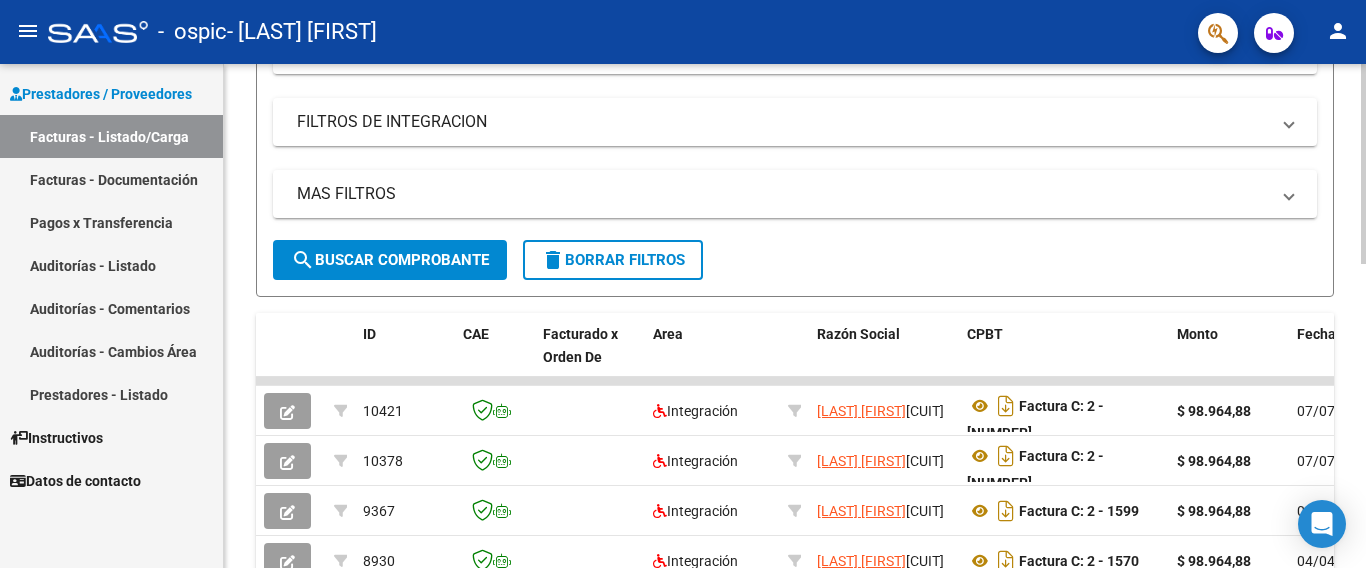 click 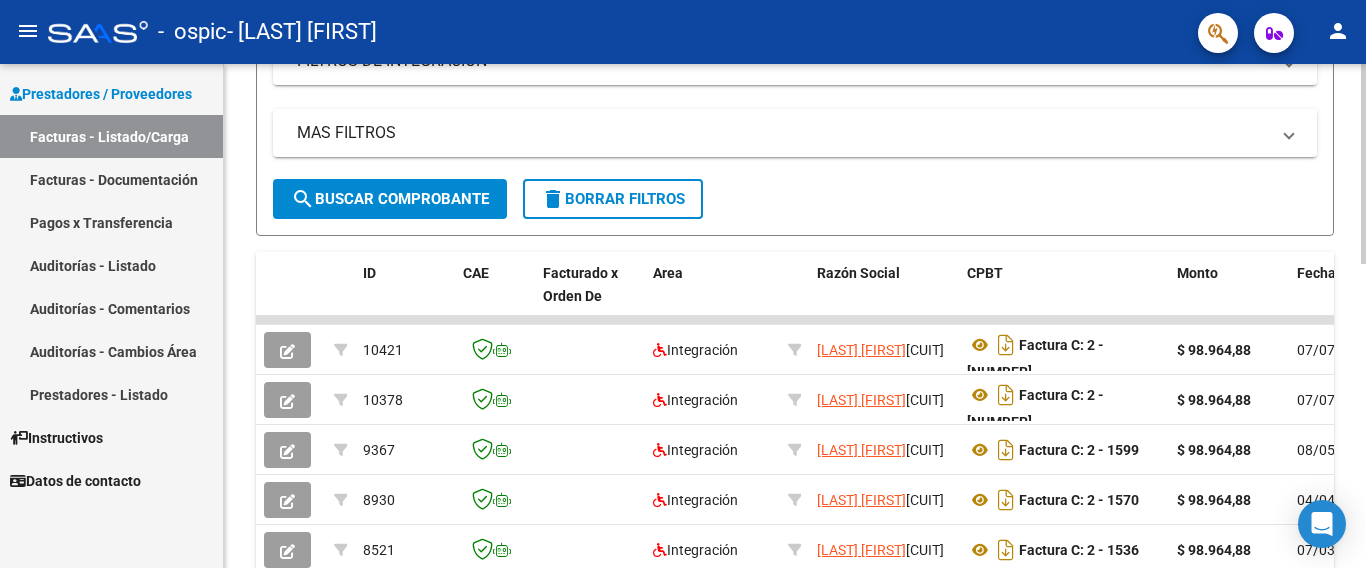 scroll, scrollTop: 765, scrollLeft: 0, axis: vertical 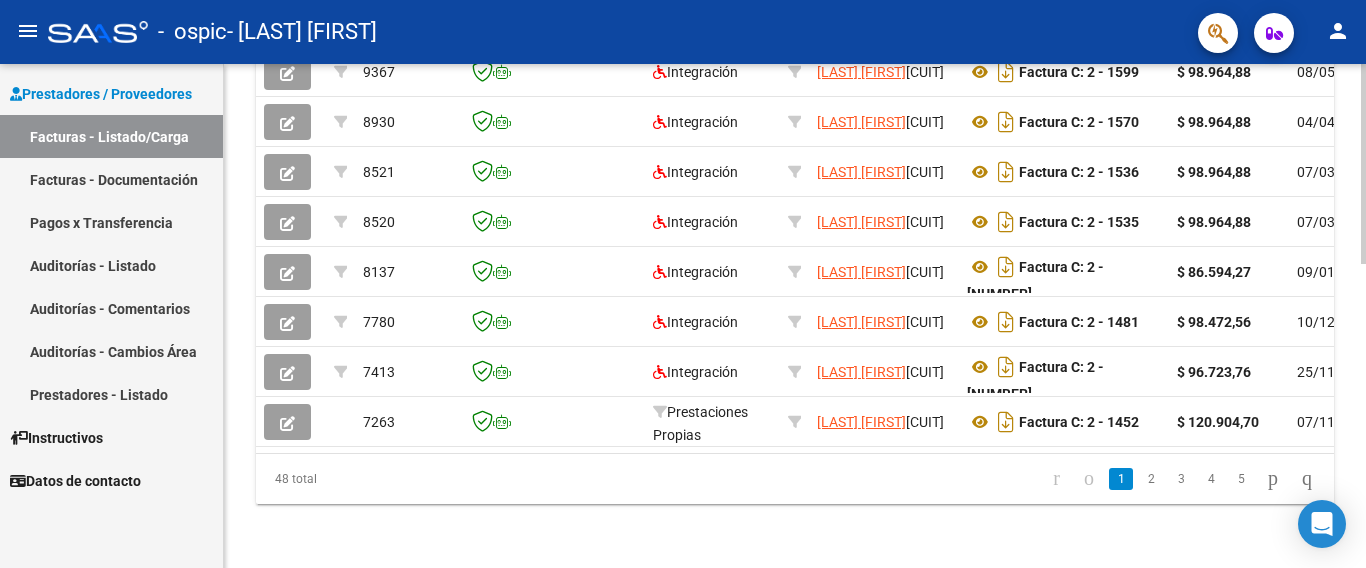 click 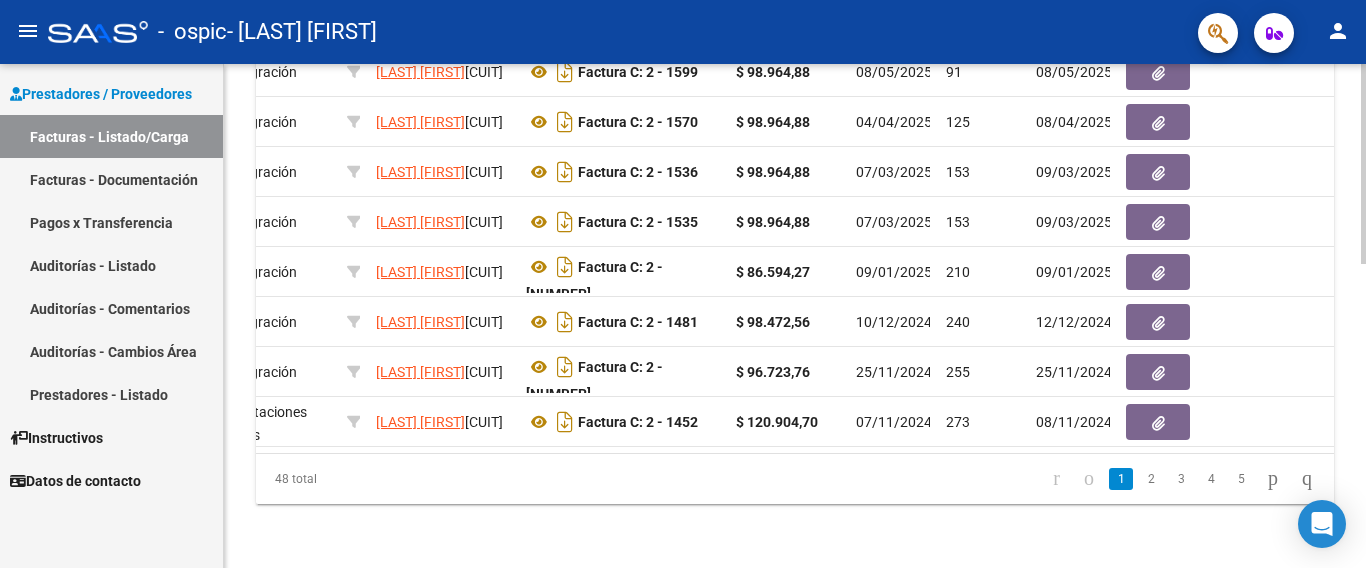 scroll, scrollTop: 0, scrollLeft: 480, axis: horizontal 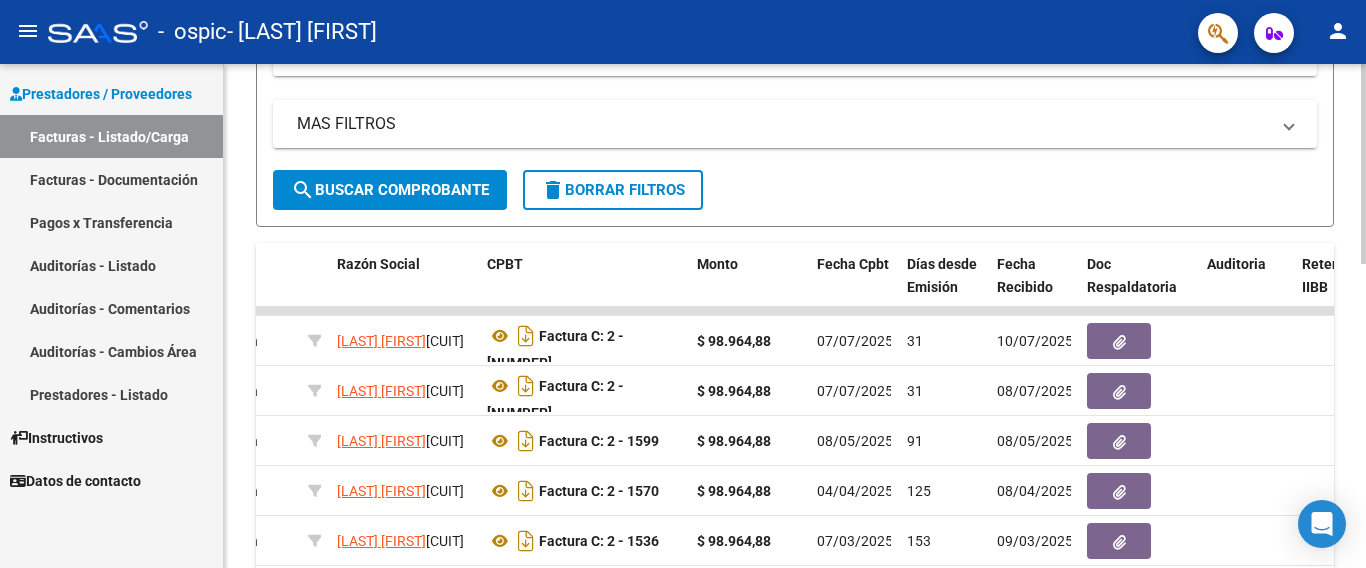 click 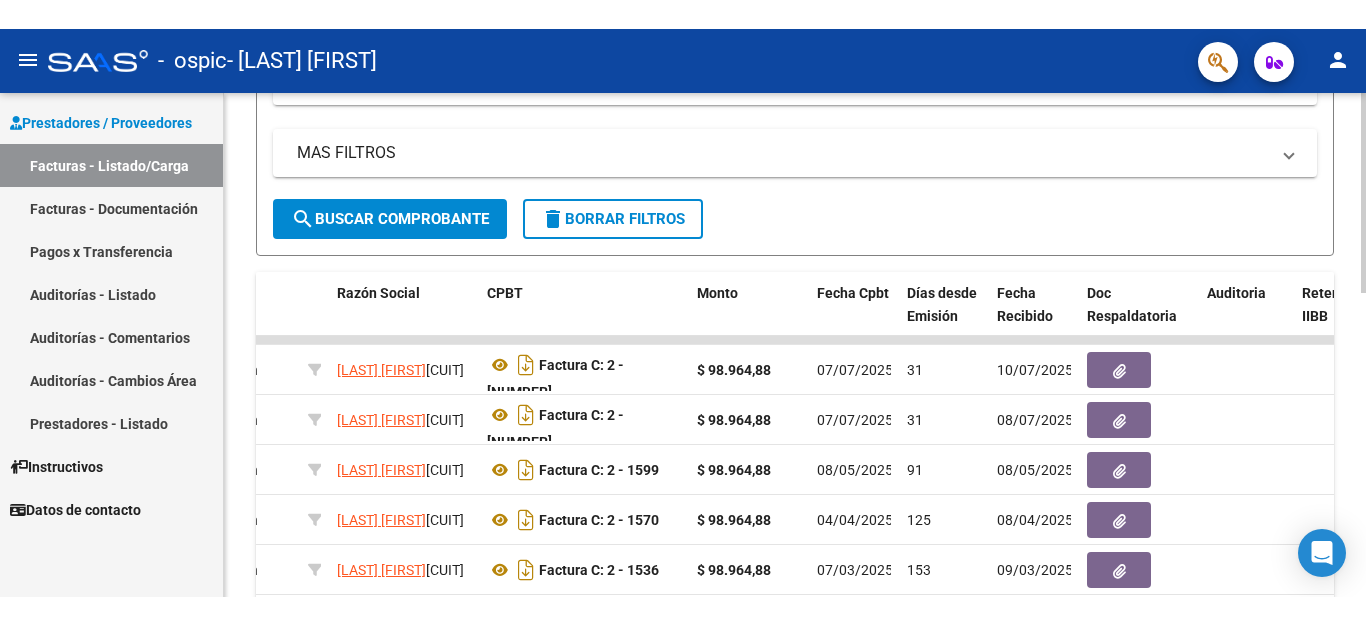 scroll, scrollTop: 369, scrollLeft: 0, axis: vertical 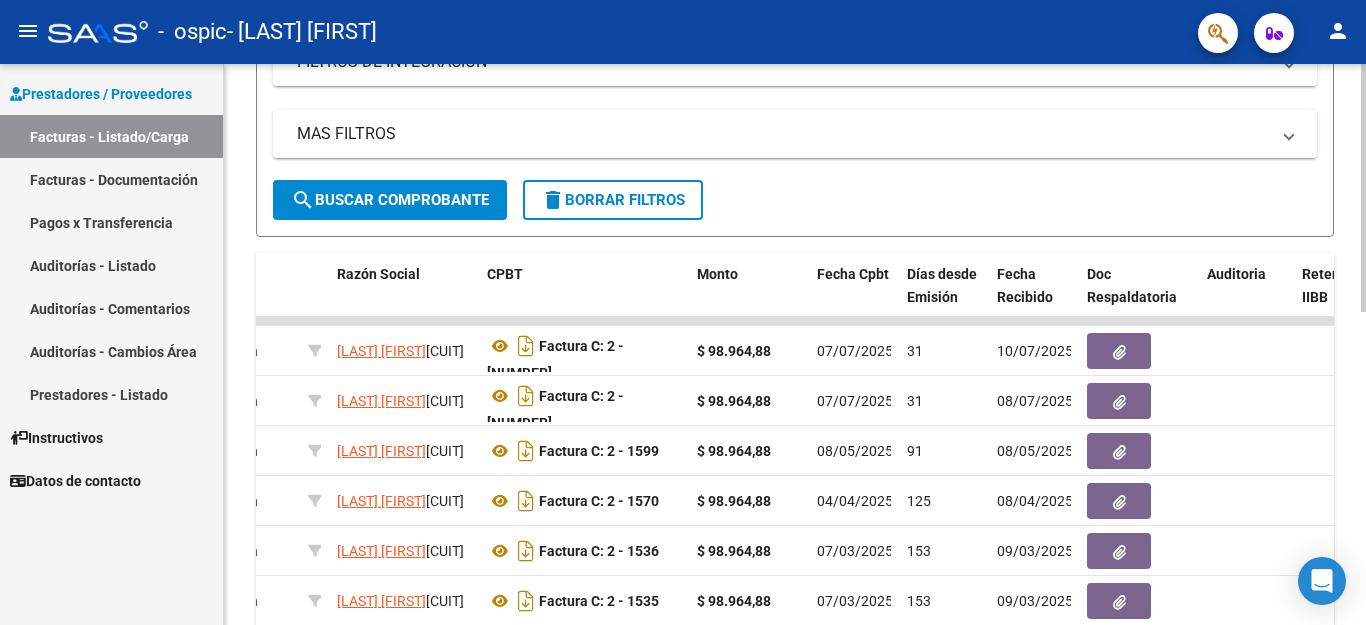 click 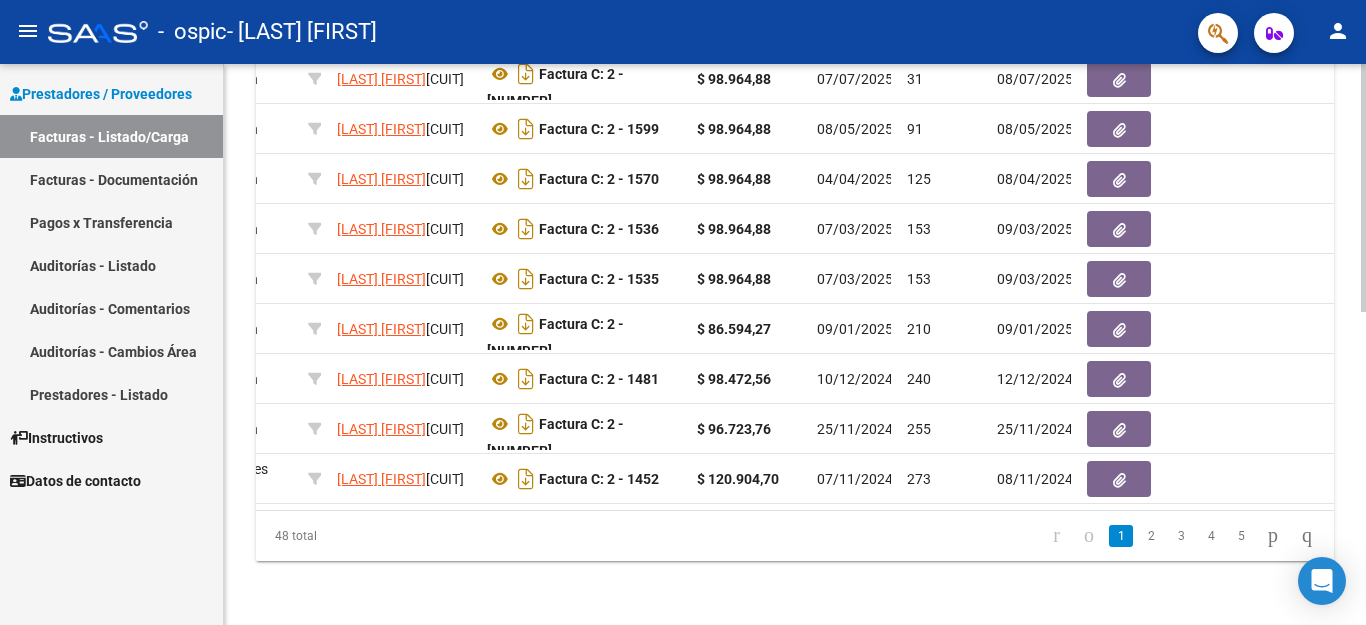 scroll, scrollTop: 0, scrollLeft: 0, axis: both 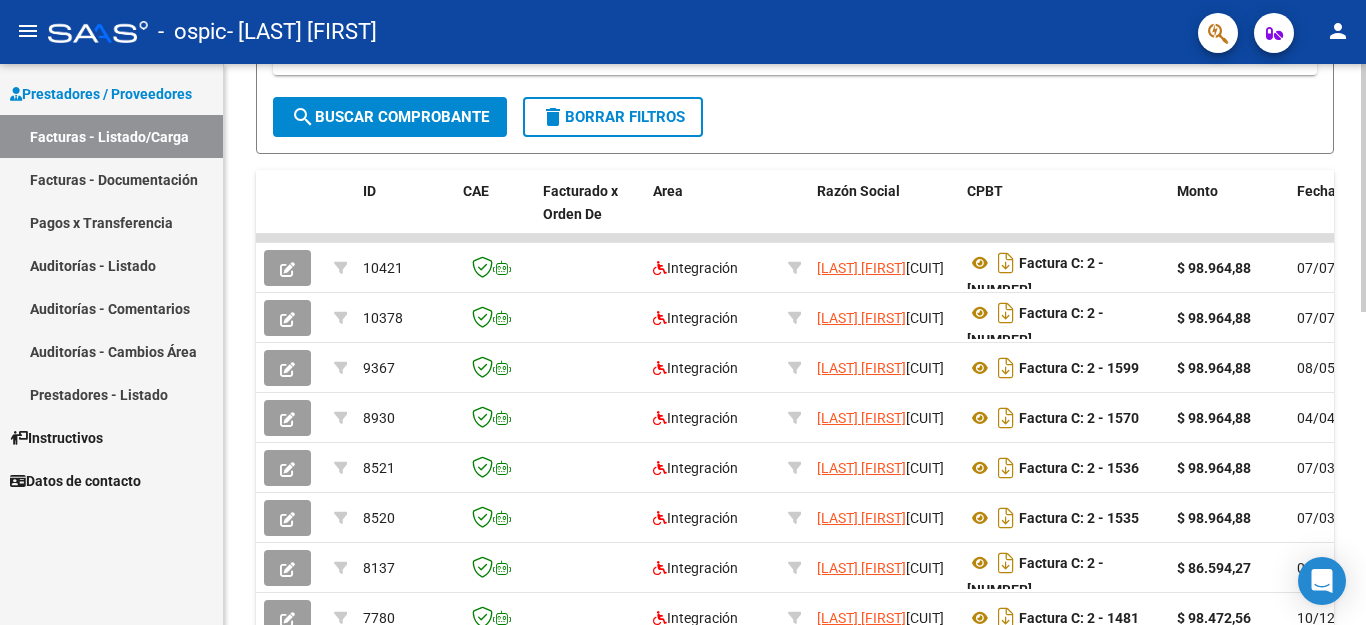 click 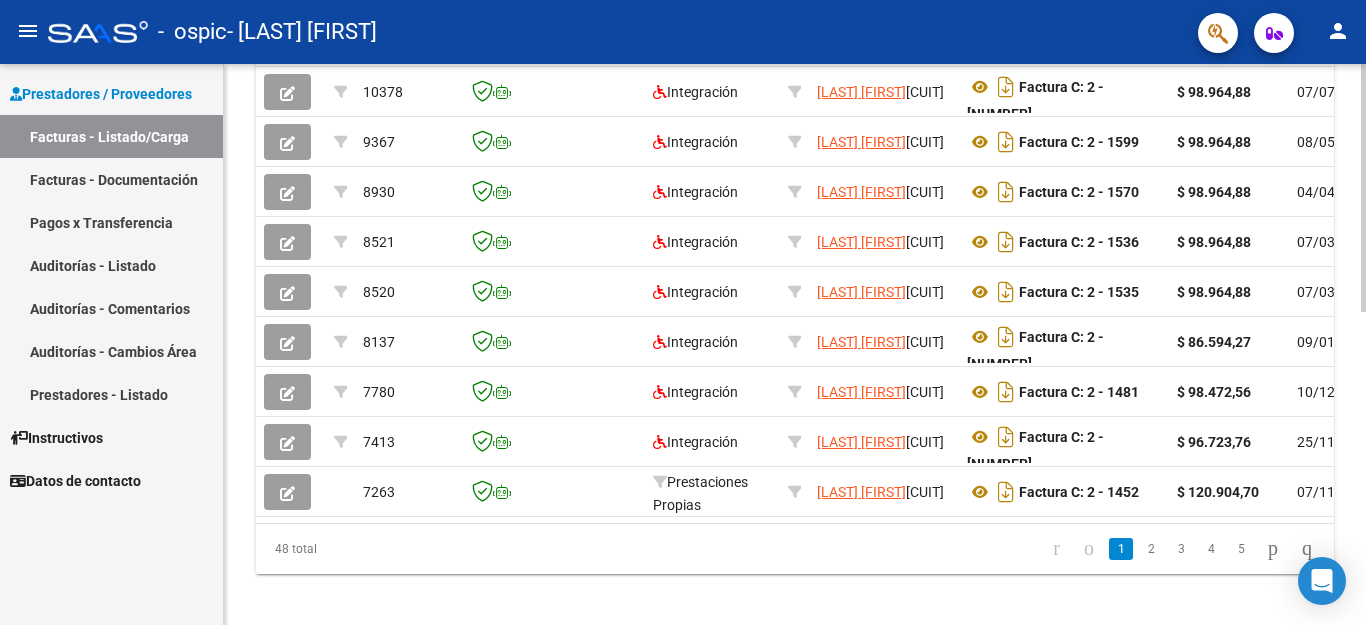 scroll, scrollTop: 708, scrollLeft: 0, axis: vertical 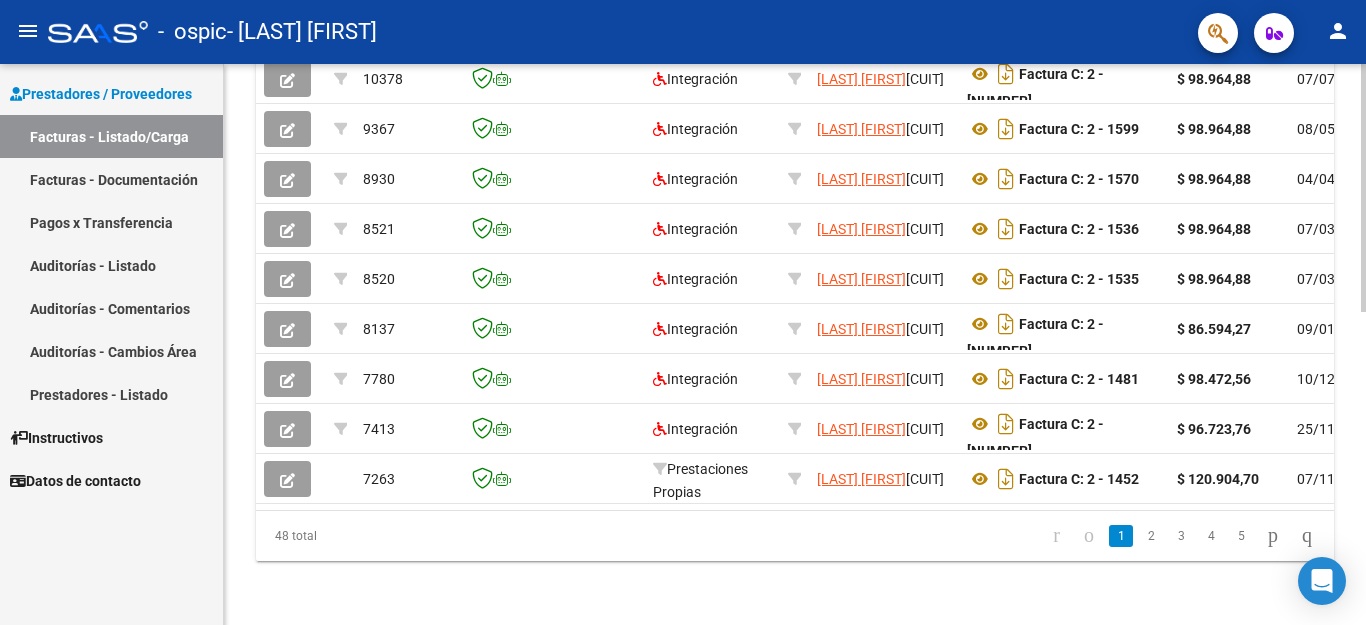 click 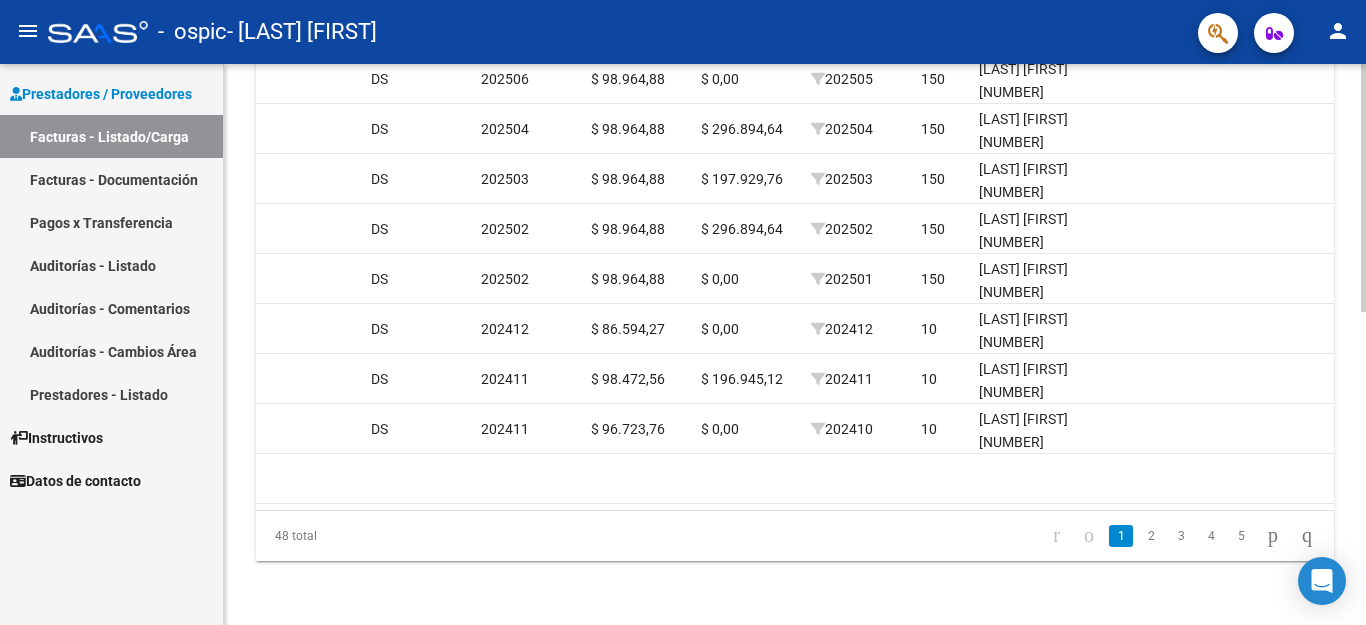 scroll, scrollTop: 0, scrollLeft: 2056, axis: horizontal 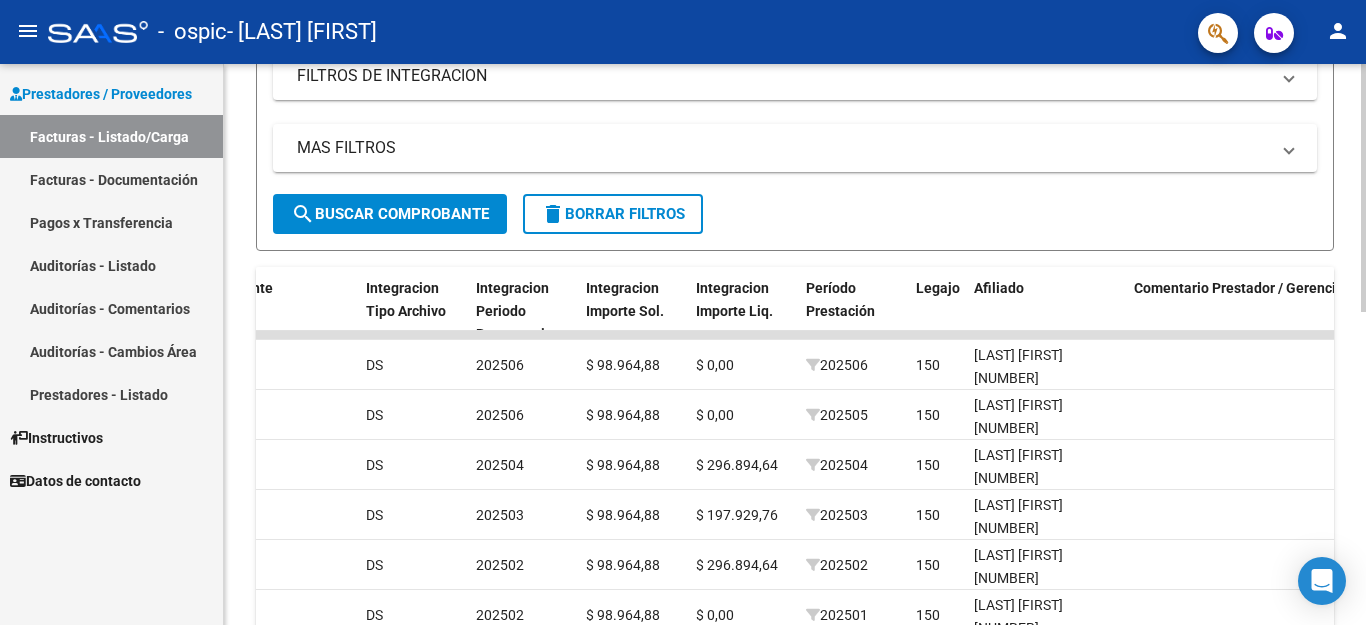 click 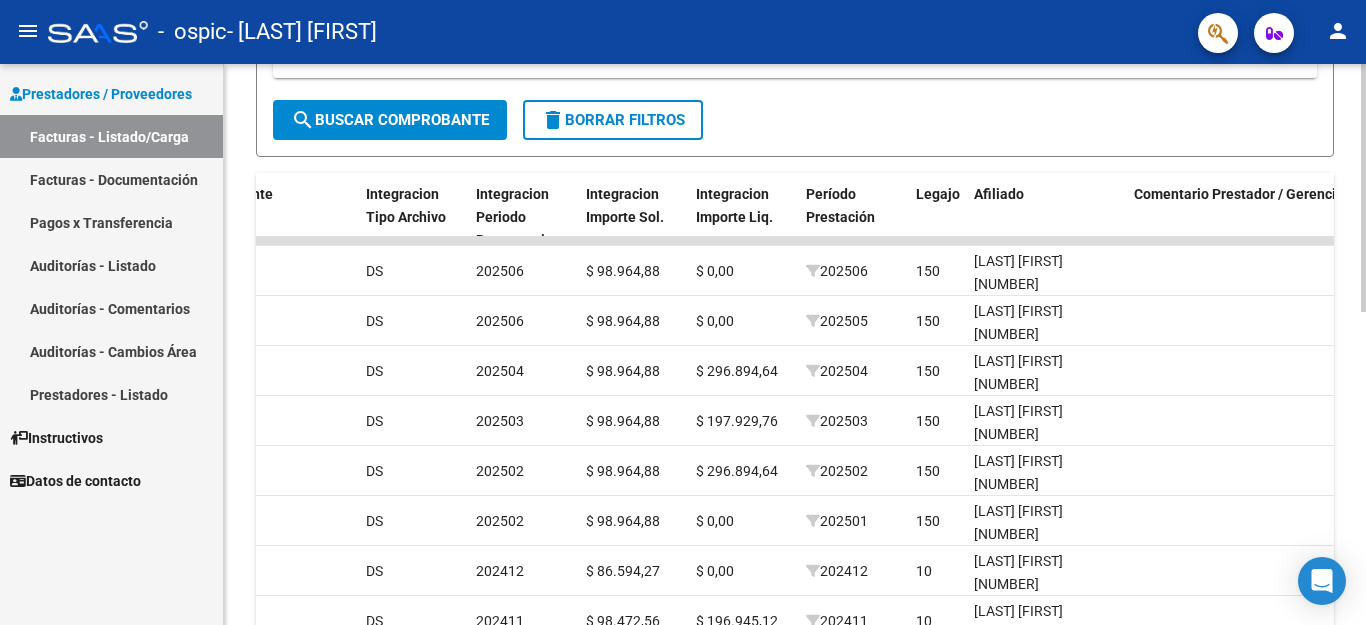 click 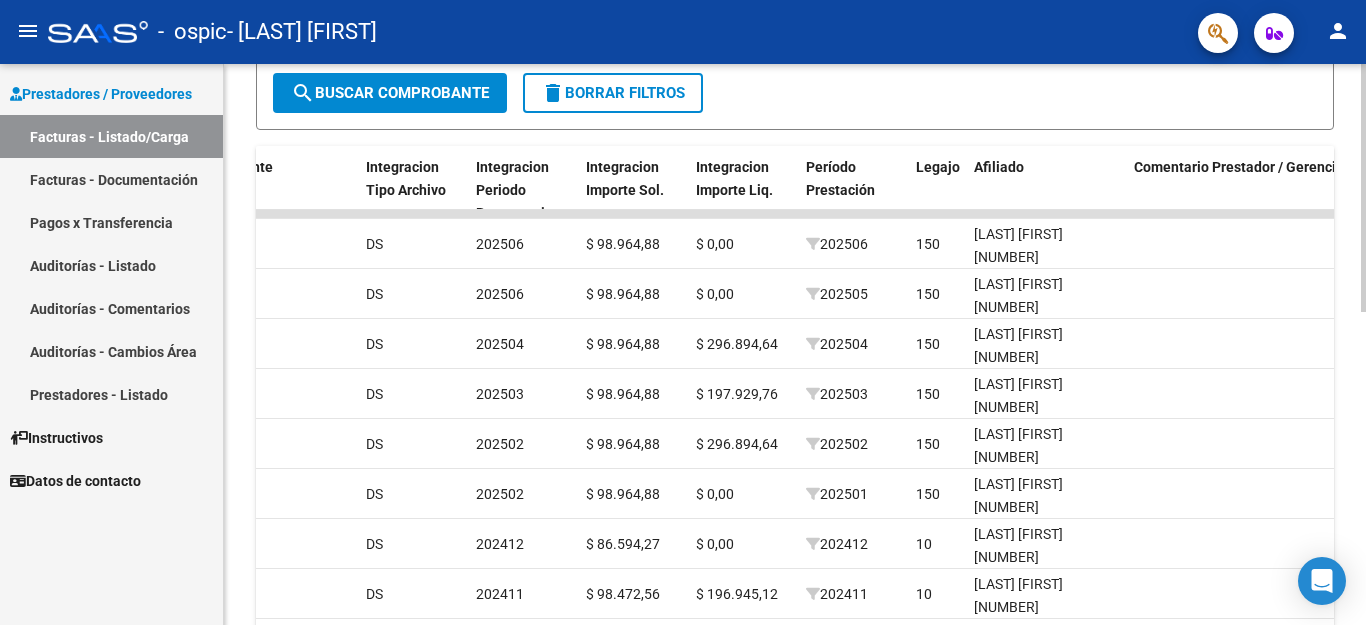 scroll, scrollTop: 478, scrollLeft: 0, axis: vertical 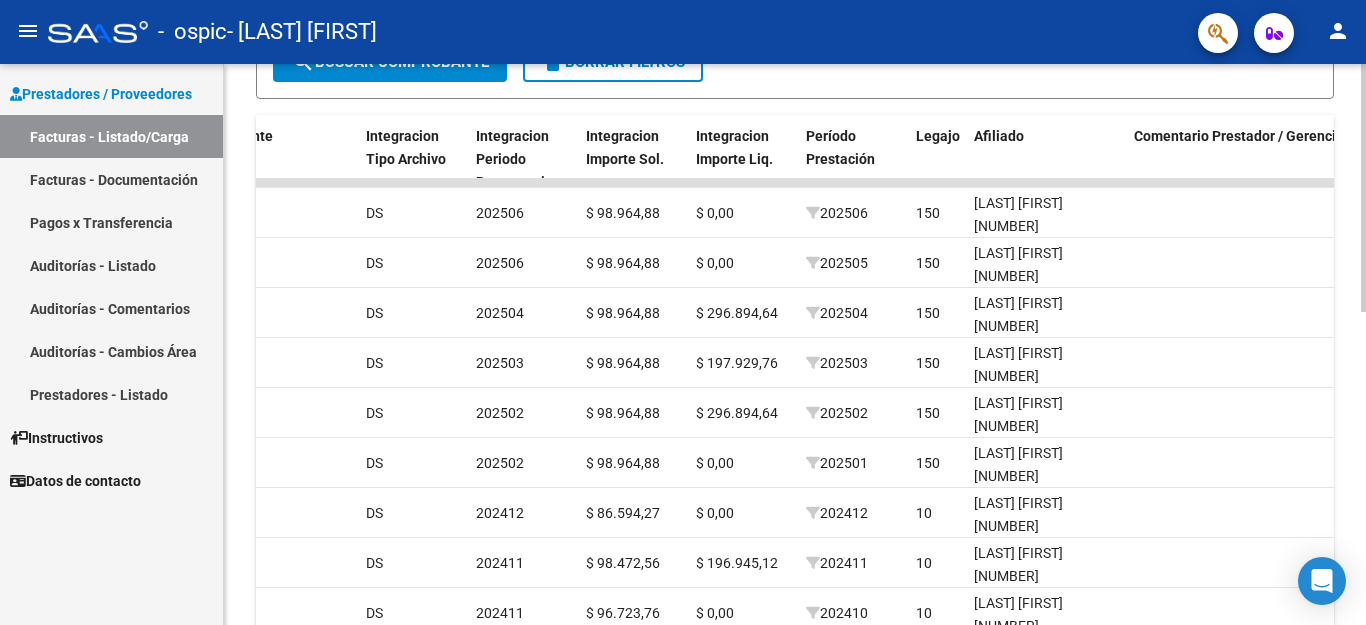 click 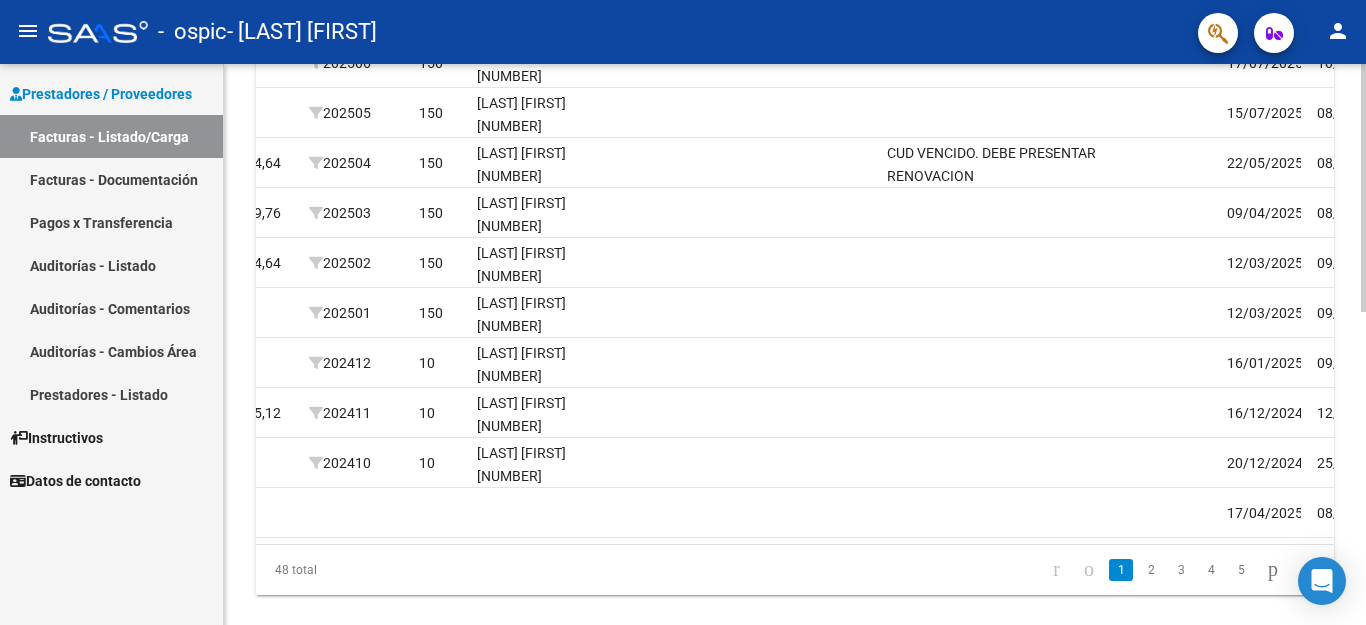 scroll, scrollTop: 0, scrollLeft: 2605, axis: horizontal 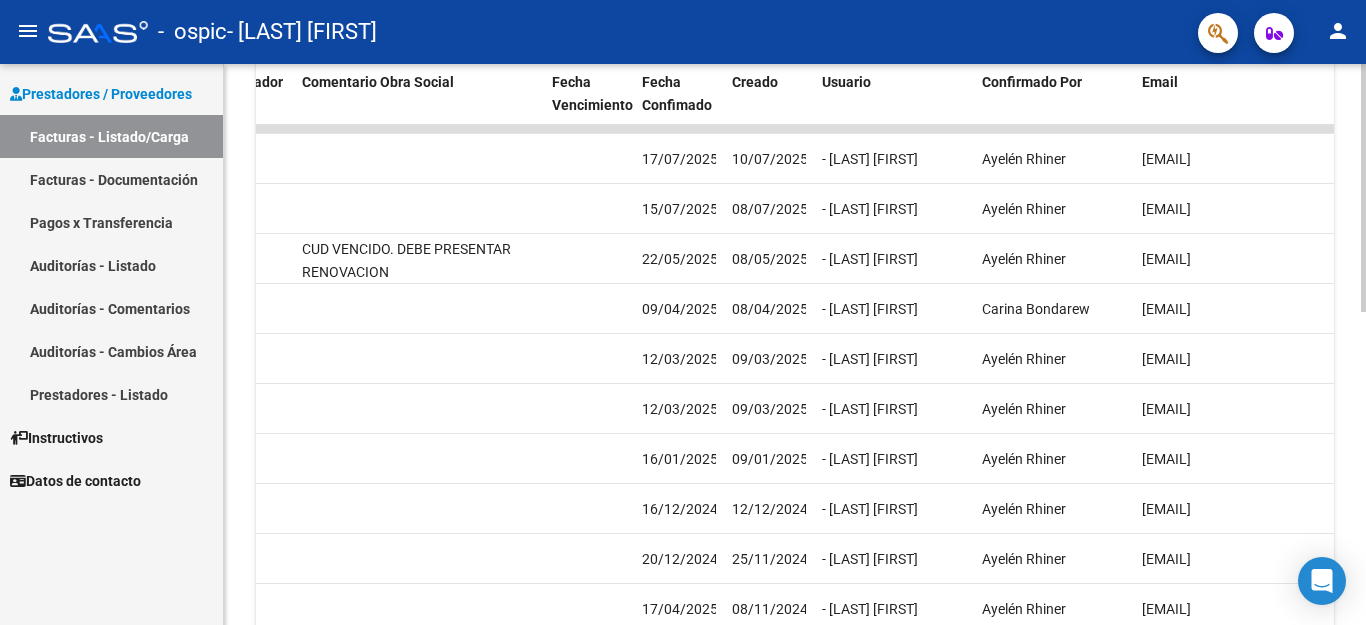 click 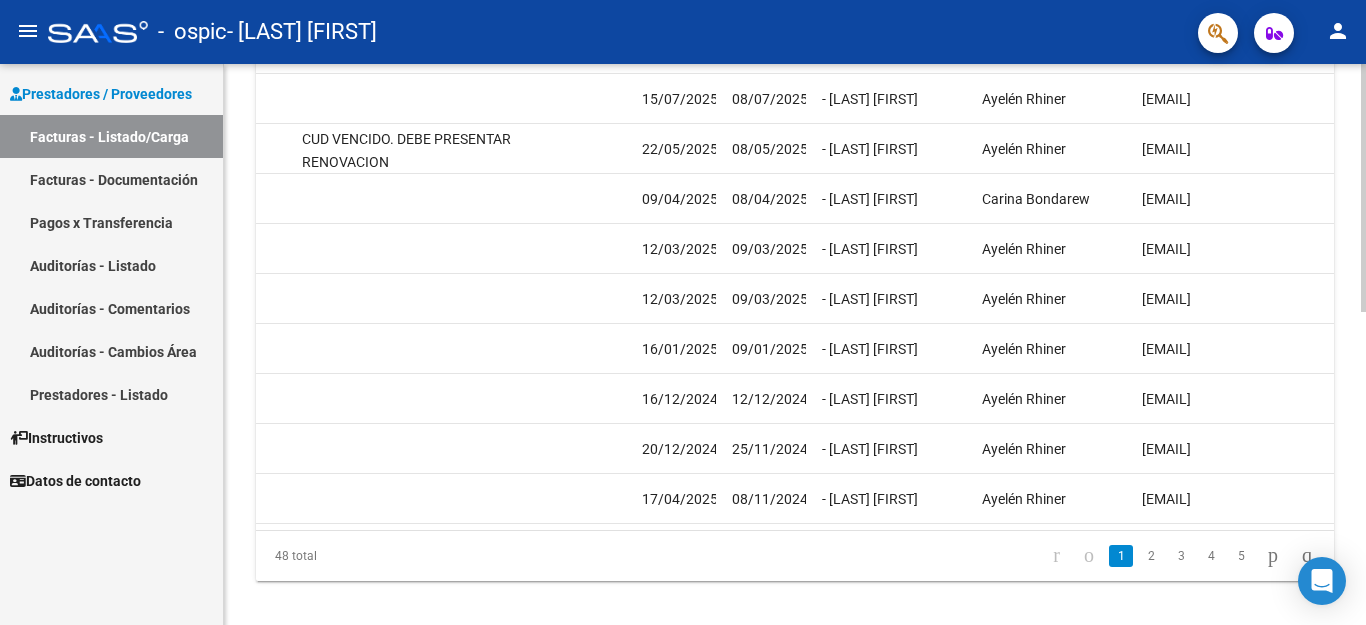 scroll, scrollTop: 708, scrollLeft: 0, axis: vertical 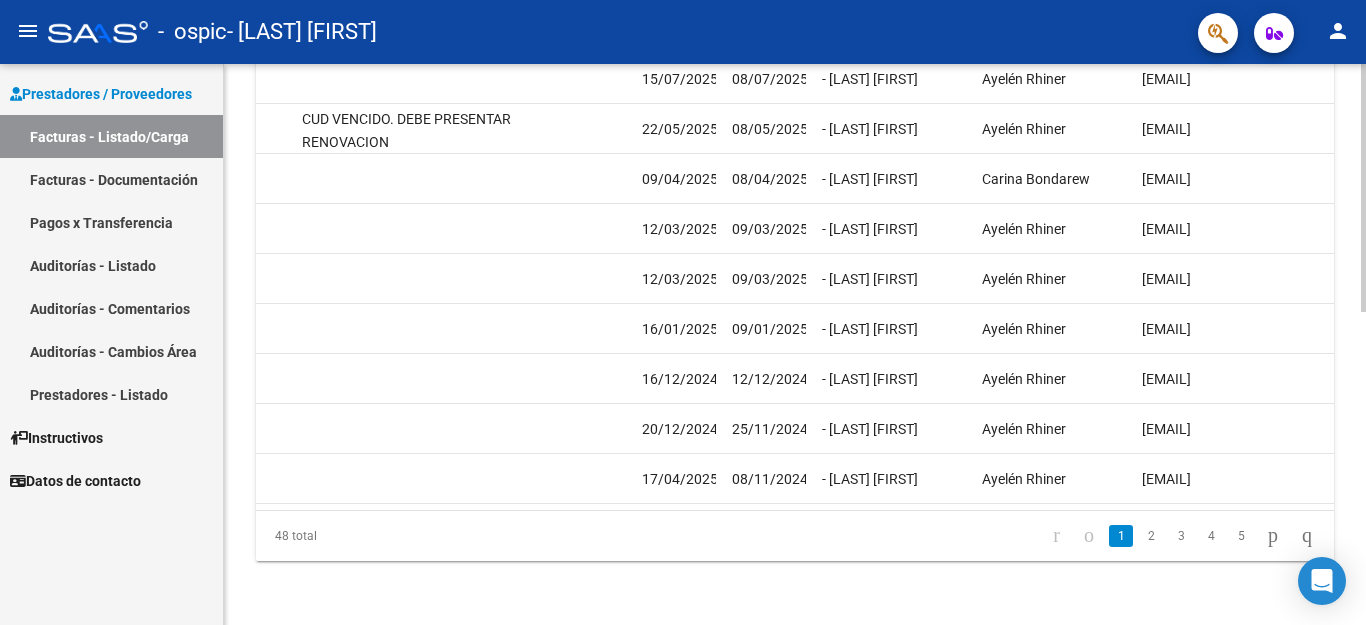 click 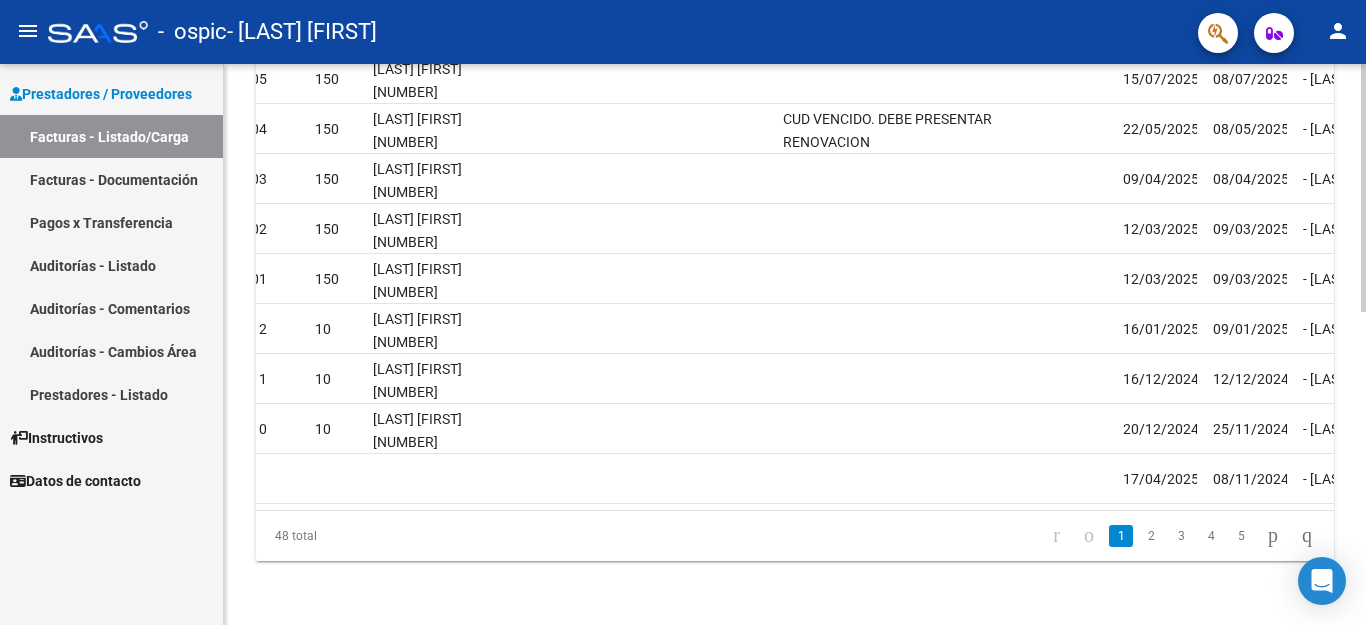 scroll, scrollTop: 0, scrollLeft: 2637, axis: horizontal 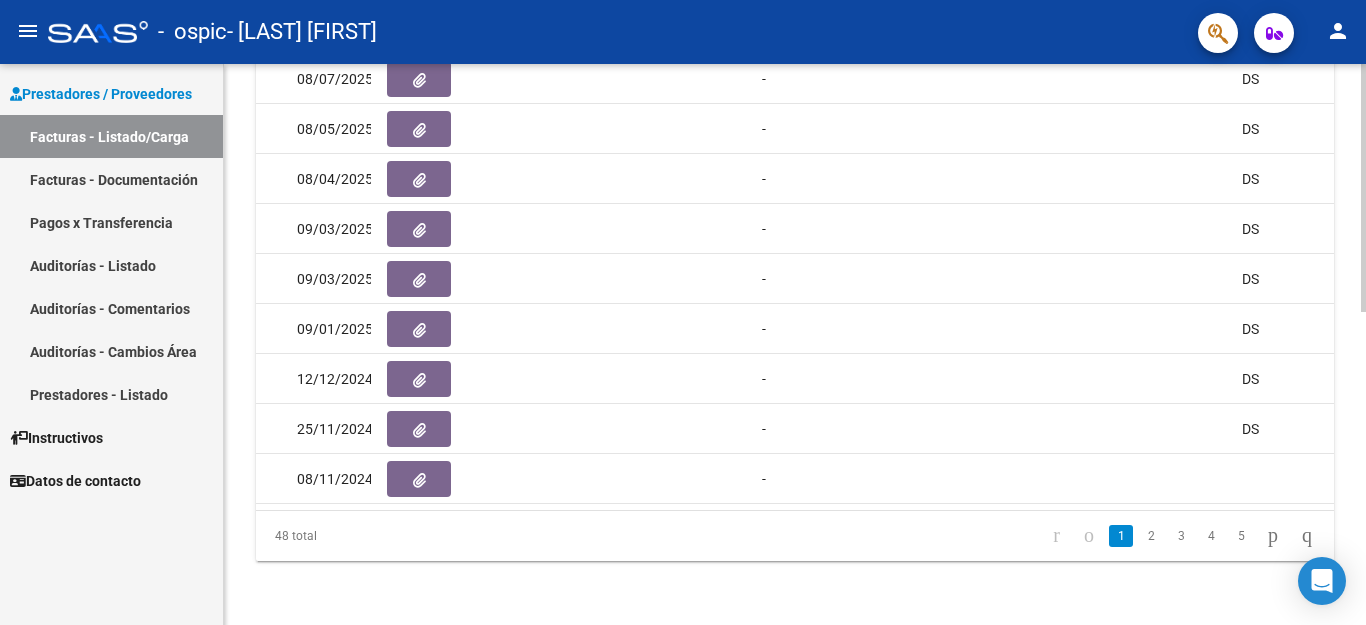 drag, startPoint x: 722, startPoint y: 510, endPoint x: 512, endPoint y: 503, distance: 210.11664 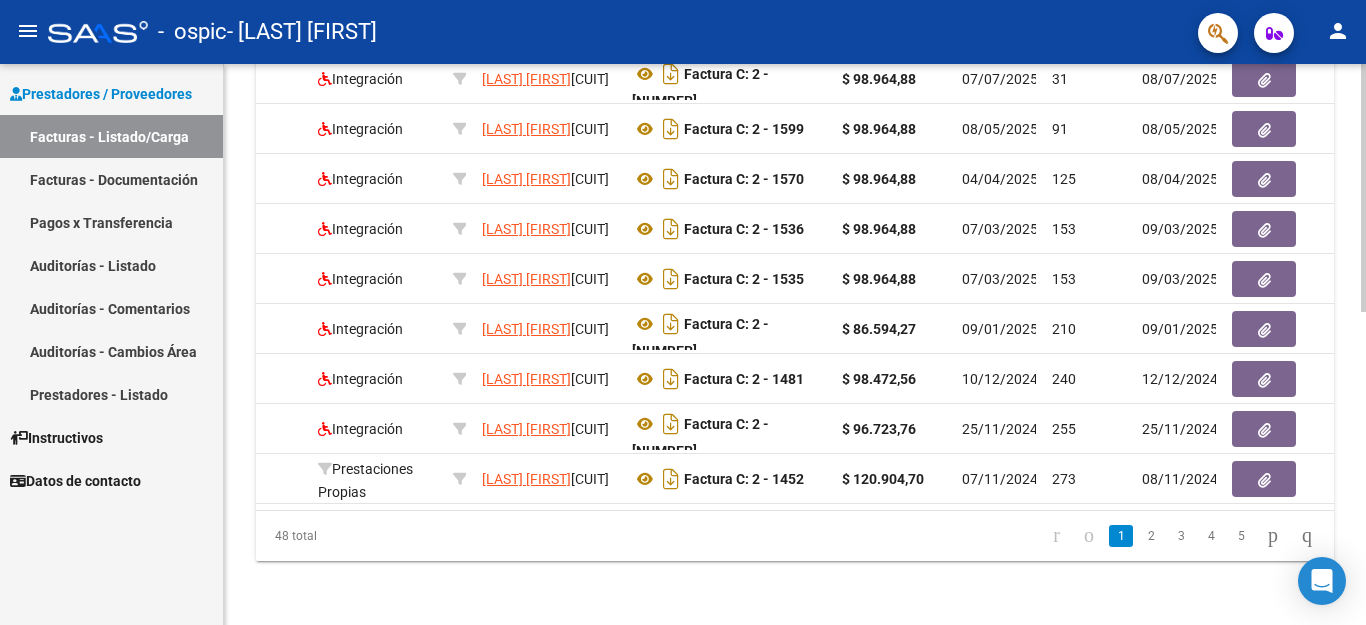 scroll, scrollTop: 0, scrollLeft: 0, axis: both 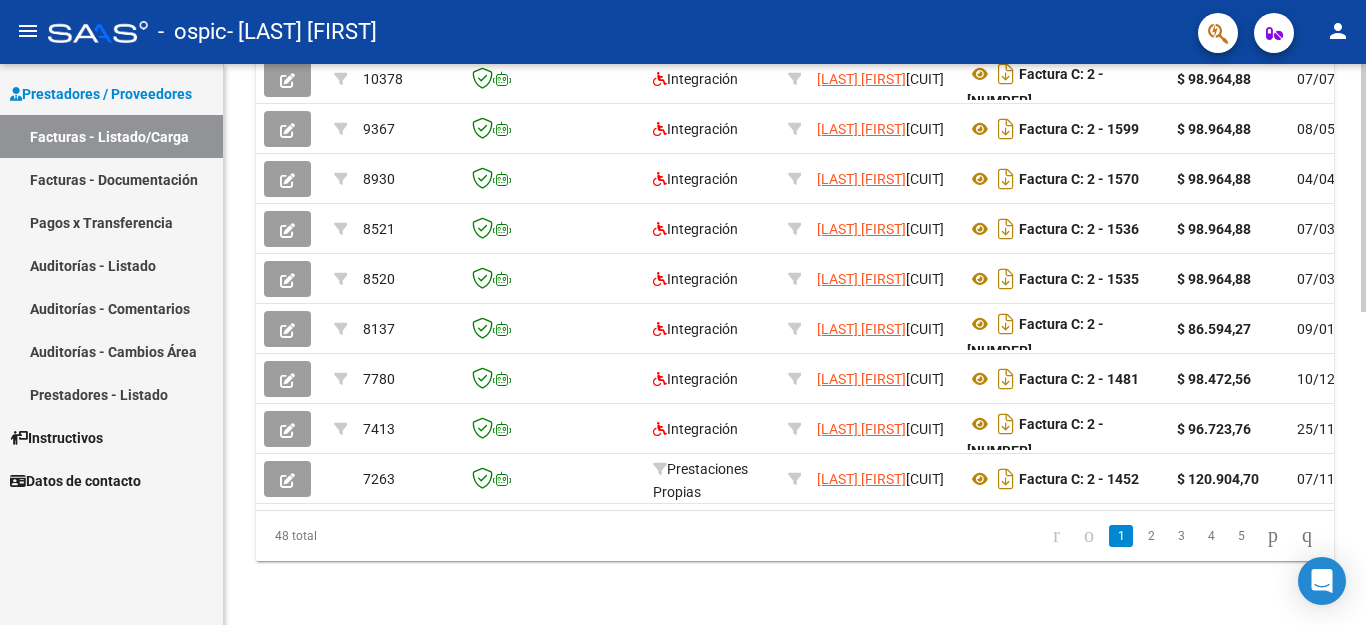 click 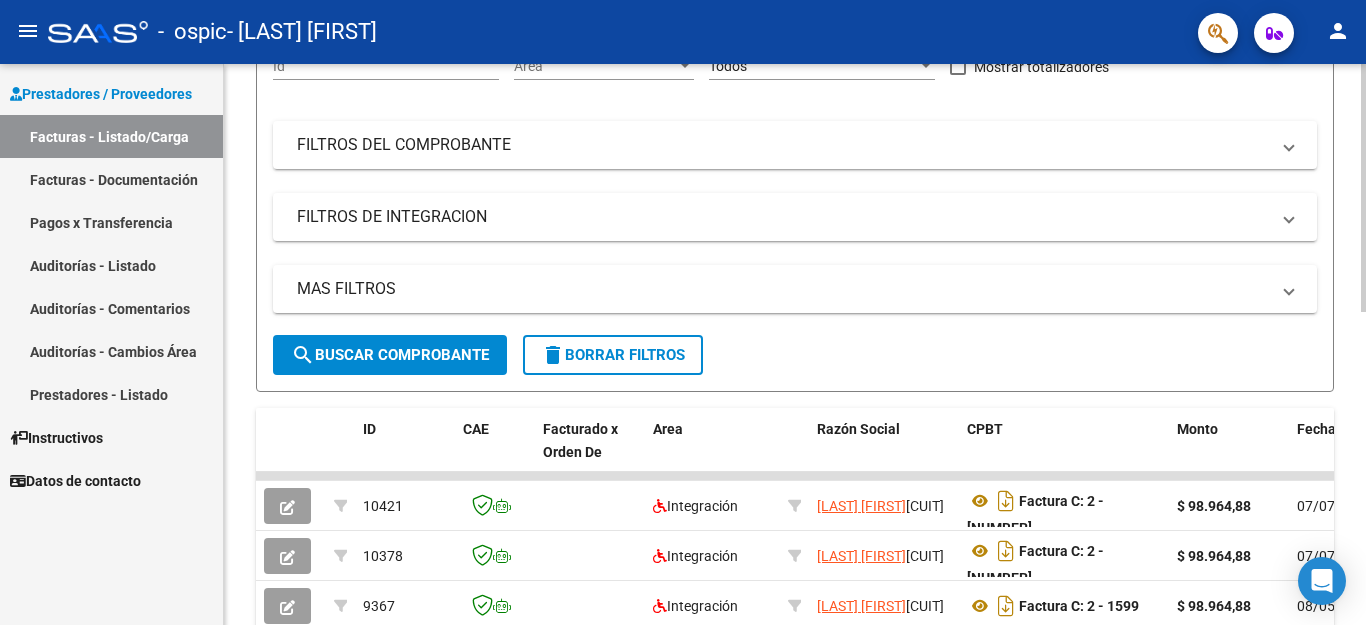 scroll, scrollTop: 0, scrollLeft: 0, axis: both 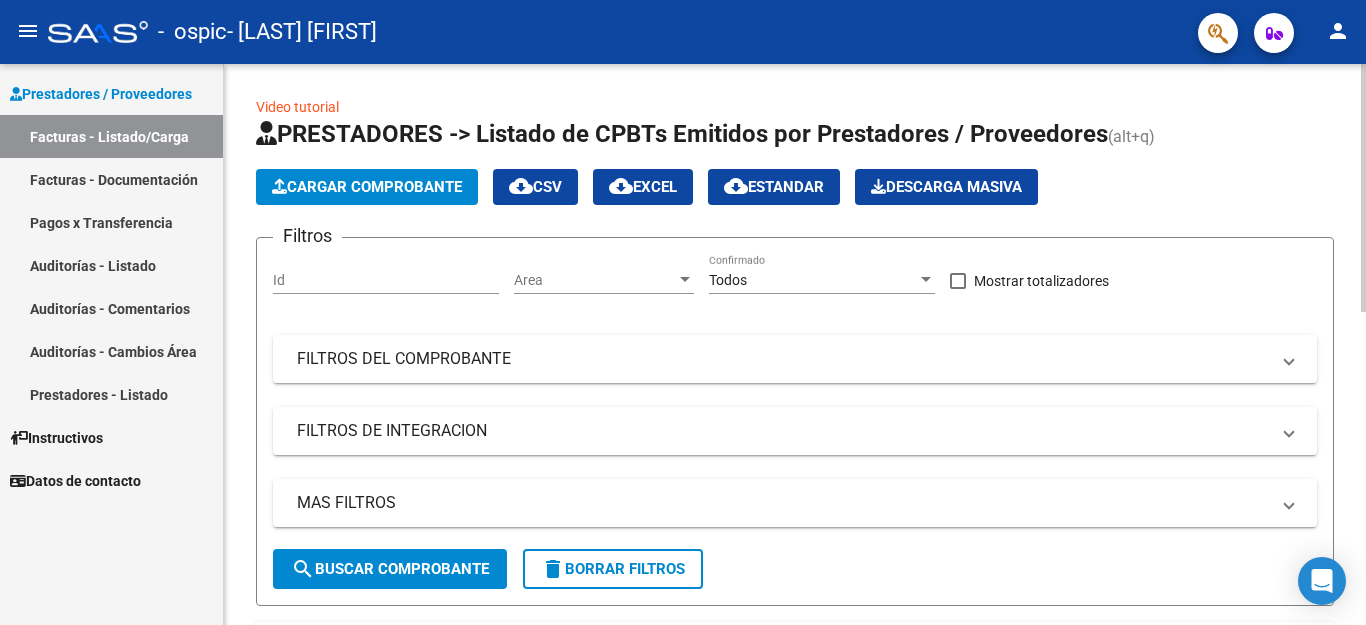 click on "menu -   ospic   - LANG PAMELA SOLEDAD person    Prestadores / Proveedores Facturas - Listado/Carga Facturas - Documentación Pagos x Transferencia Auditorías - Listado Auditorías - Comentarios Auditorías - Cambios Área Prestadores - Listado    Instructivos    Datos de contacto  Video tutorial   PRESTADORES -> Listado de CPBTs Emitidos por Prestadores / Proveedores (alt+q)   Cargar Comprobante
cloud_download  CSV  cloud_download  EXCEL  cloud_download  Estandar   Descarga Masiva
Filtros Id Area Area Todos Confirmado   Mostrar totalizadores   FILTROS DEL COMPROBANTE  Comprobante Tipo Comprobante Tipo Start date – End date Fec. Comprobante Desde / Hasta Días Emisión Desde(cant. días) Días Emisión Hasta(cant. días) CUIT / Razón Social Pto. Venta Nro. Comprobante Código SSS CAE Válido CAE Válido Todos Cargado Módulo Hosp. Todos Tiene facturacion Apócrifa Hospital Refes  FILTROS DE INTEGRACION  Período De Prestación Campos del Archivo de Rendición Devuelto x SSS (dr_envio) Todos –" 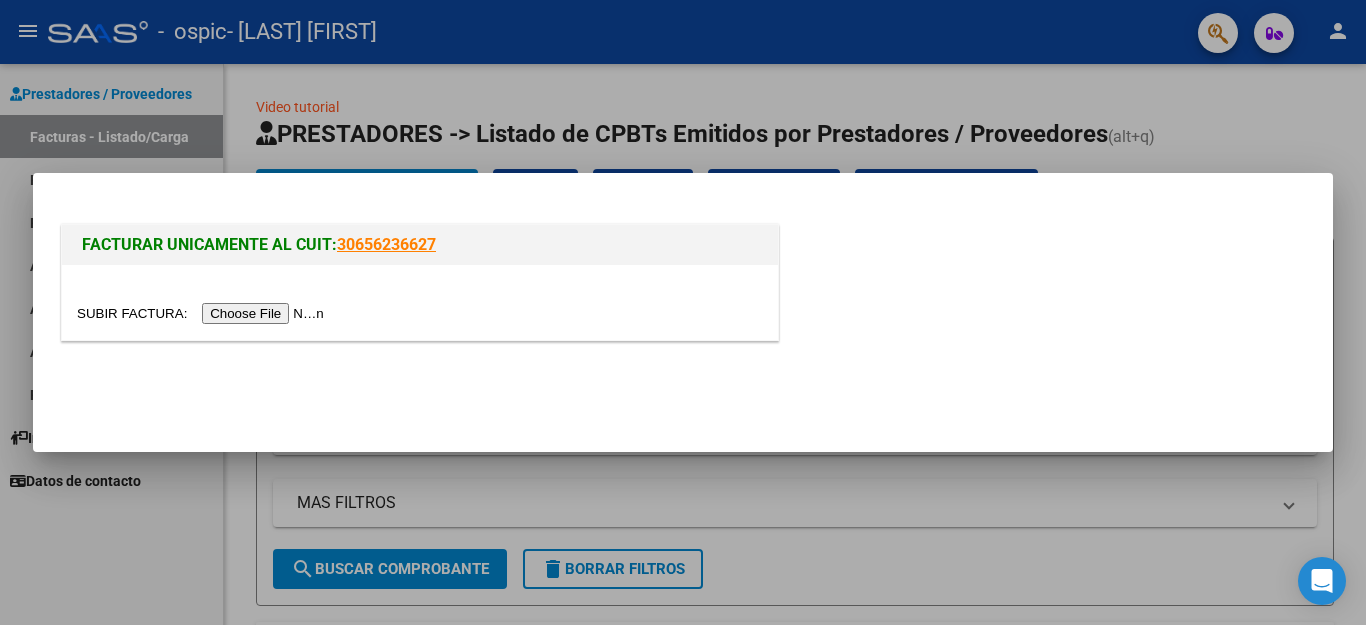 click at bounding box center [203, 313] 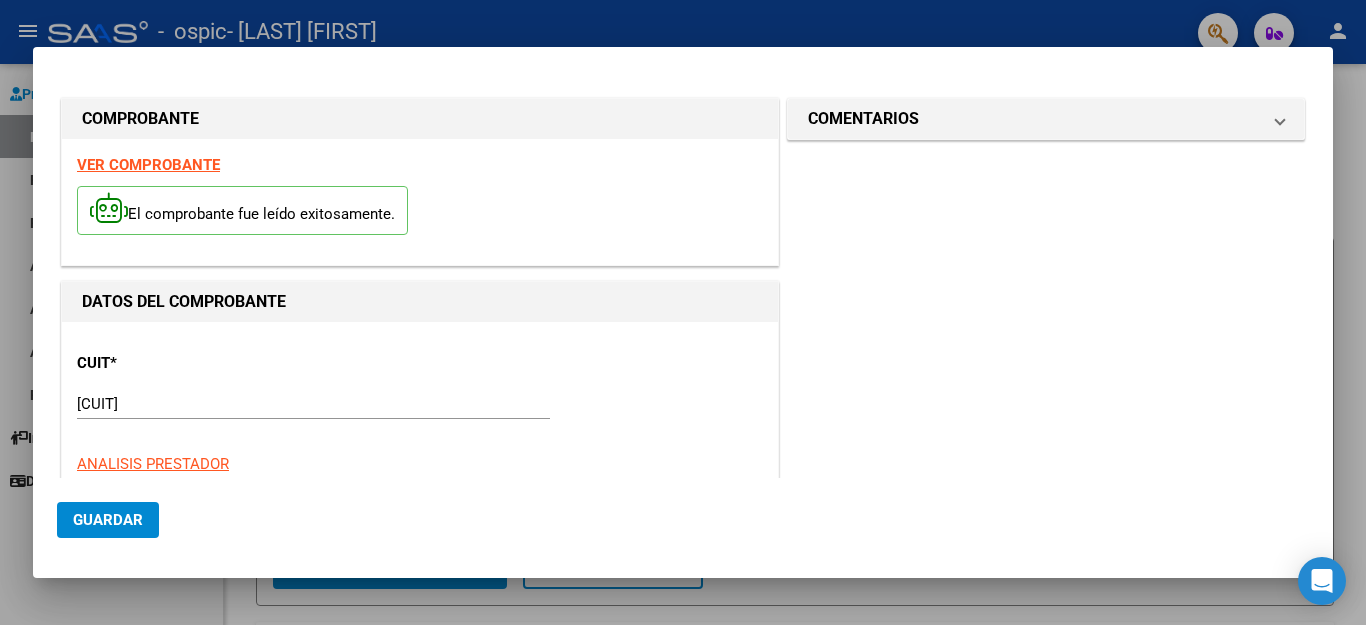 click on "CUIT  *   20-35637429-1 Ingresar CUIT  ANALISIS PRESTADOR" at bounding box center [420, 406] 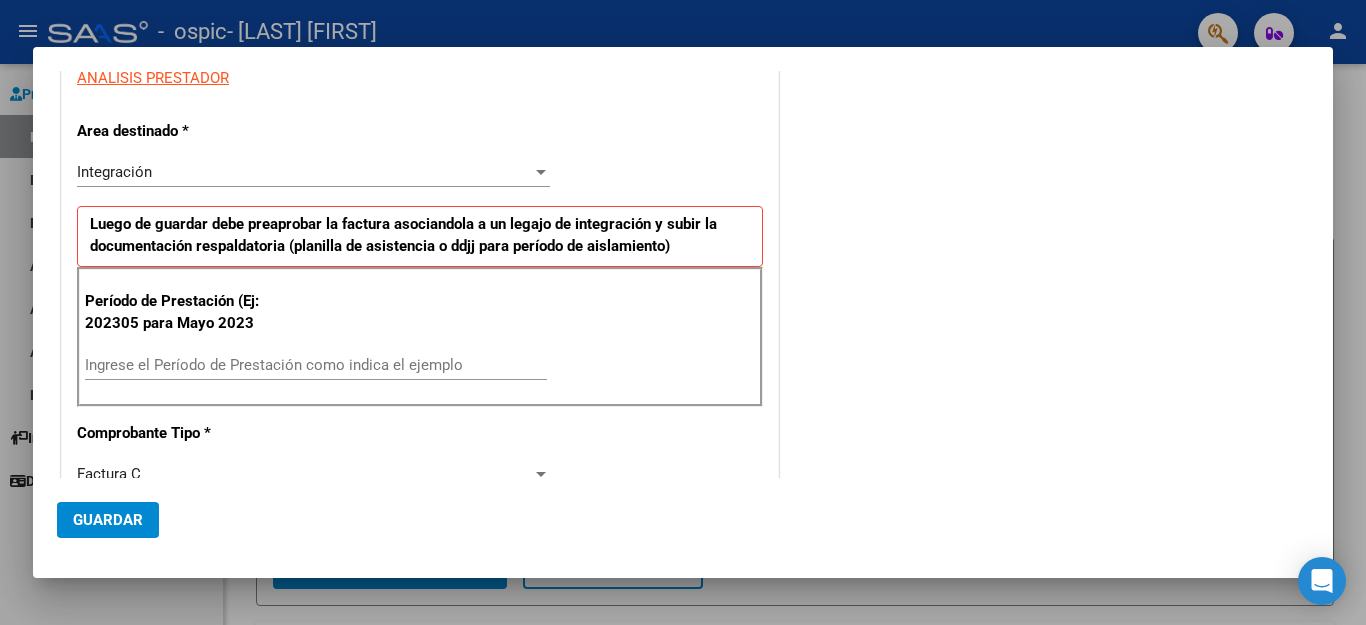 scroll, scrollTop: 319, scrollLeft: 0, axis: vertical 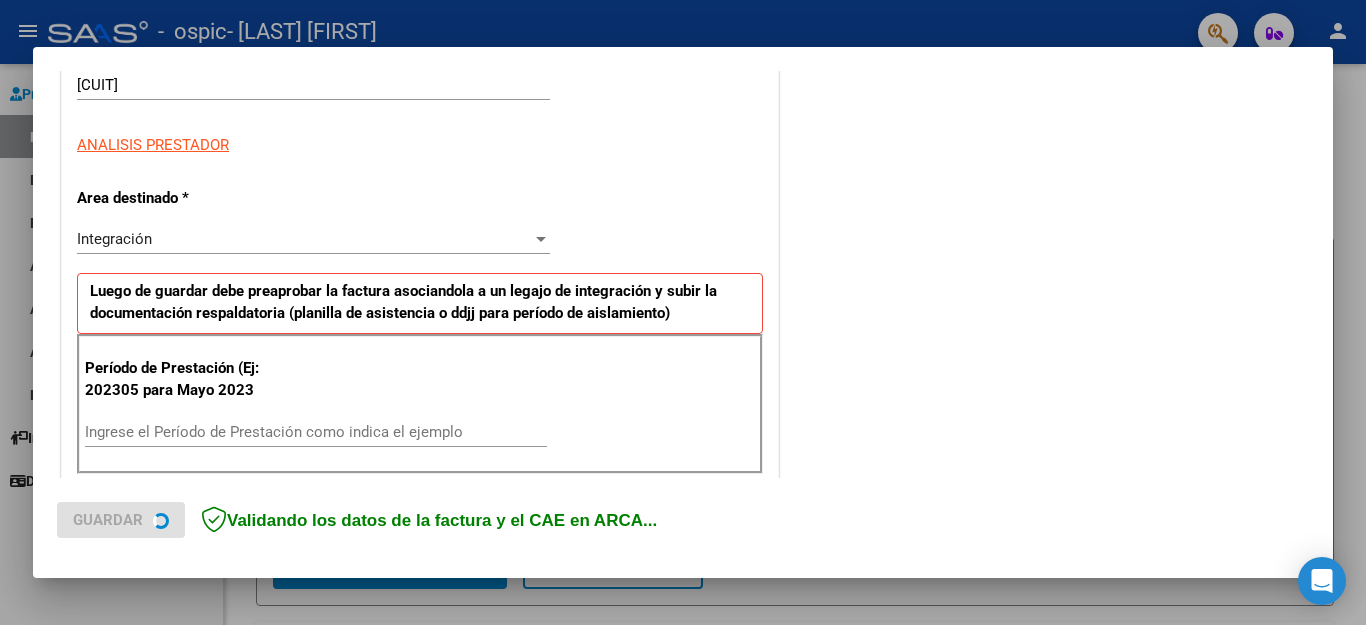 click on "Ingrese el Período de Prestación como indica el ejemplo" at bounding box center [316, 432] 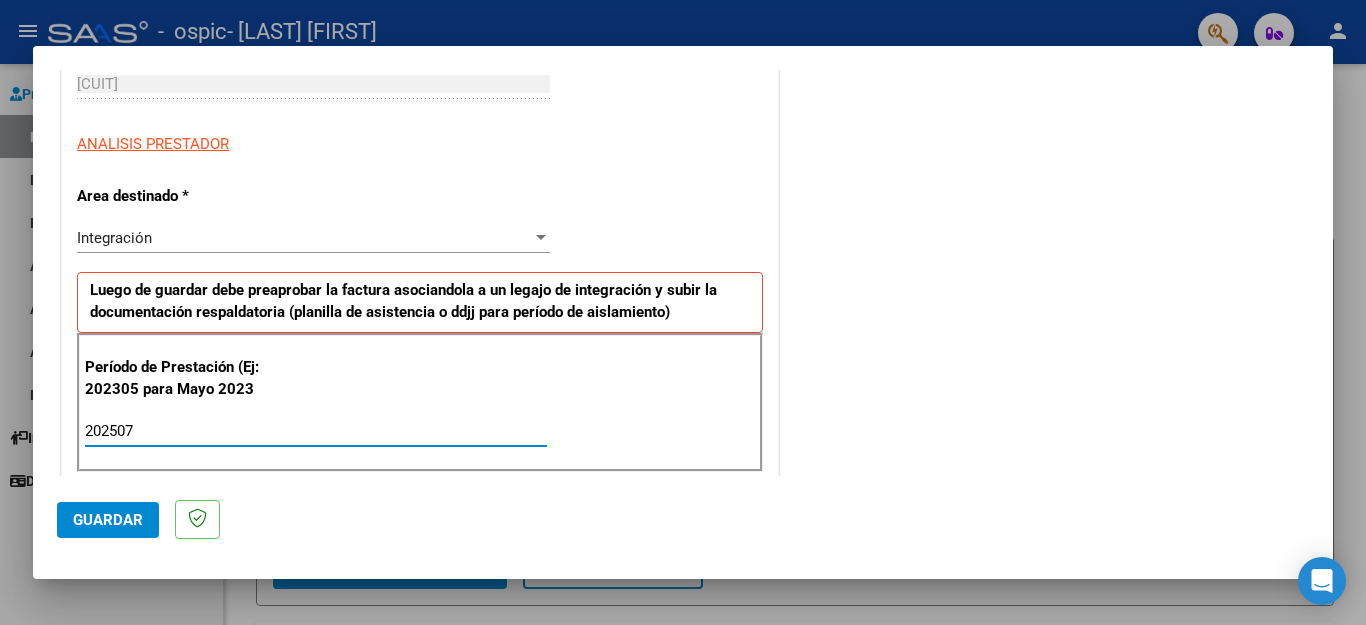 type on "202507" 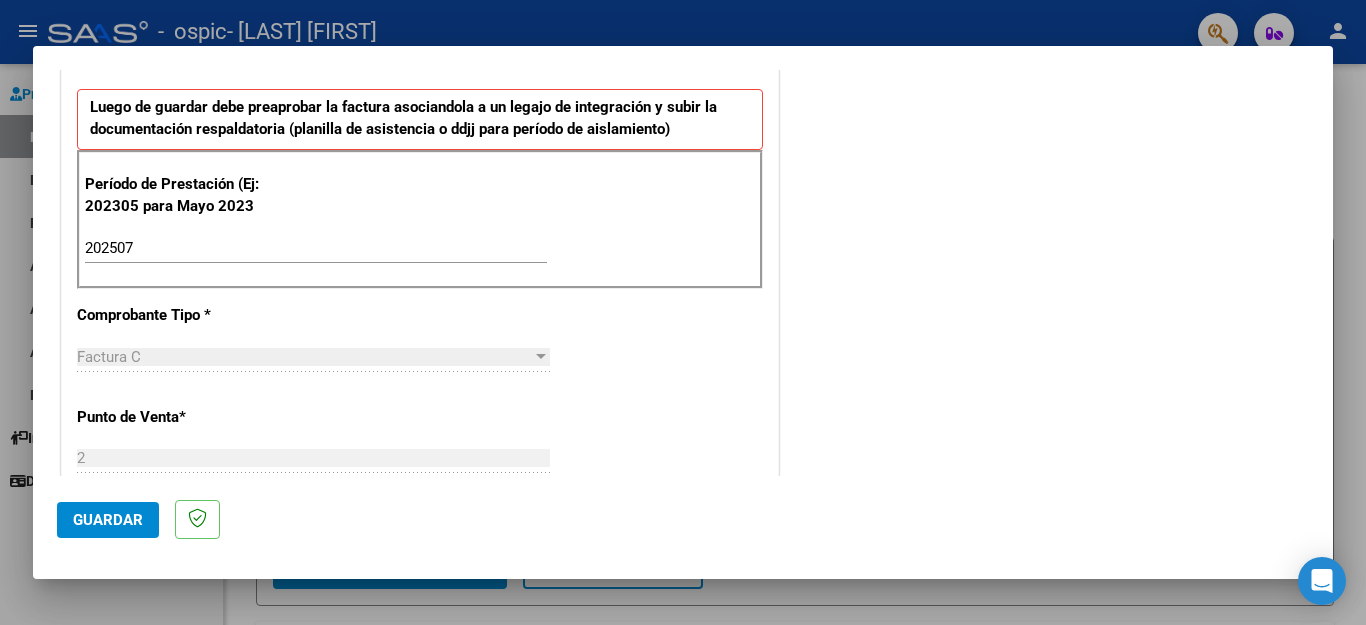 scroll, scrollTop: 585, scrollLeft: 0, axis: vertical 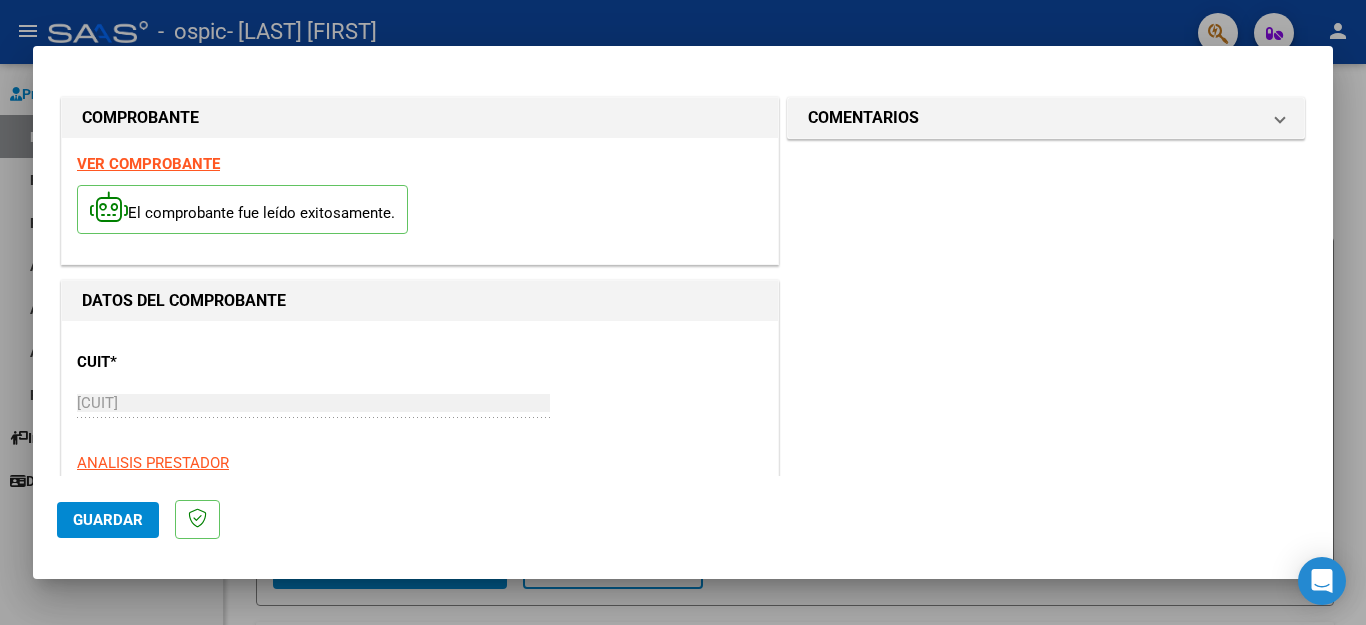click on "Guardar" 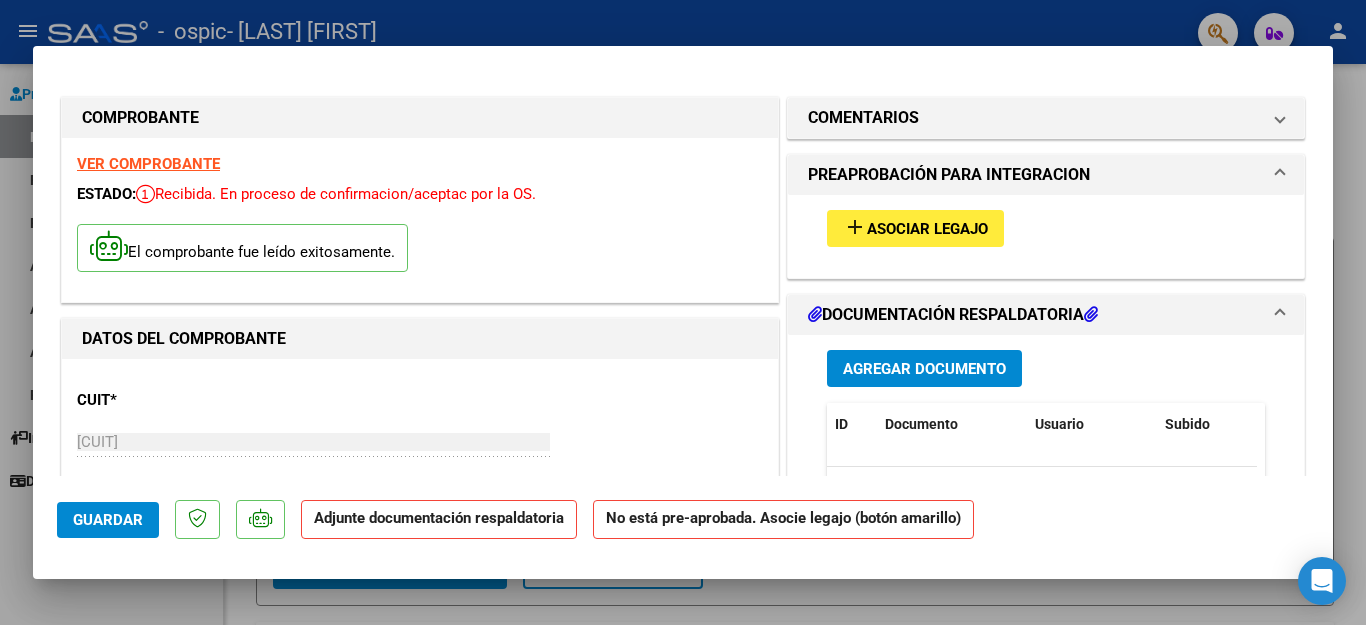 click on "Asociar Legajo" at bounding box center (927, 229) 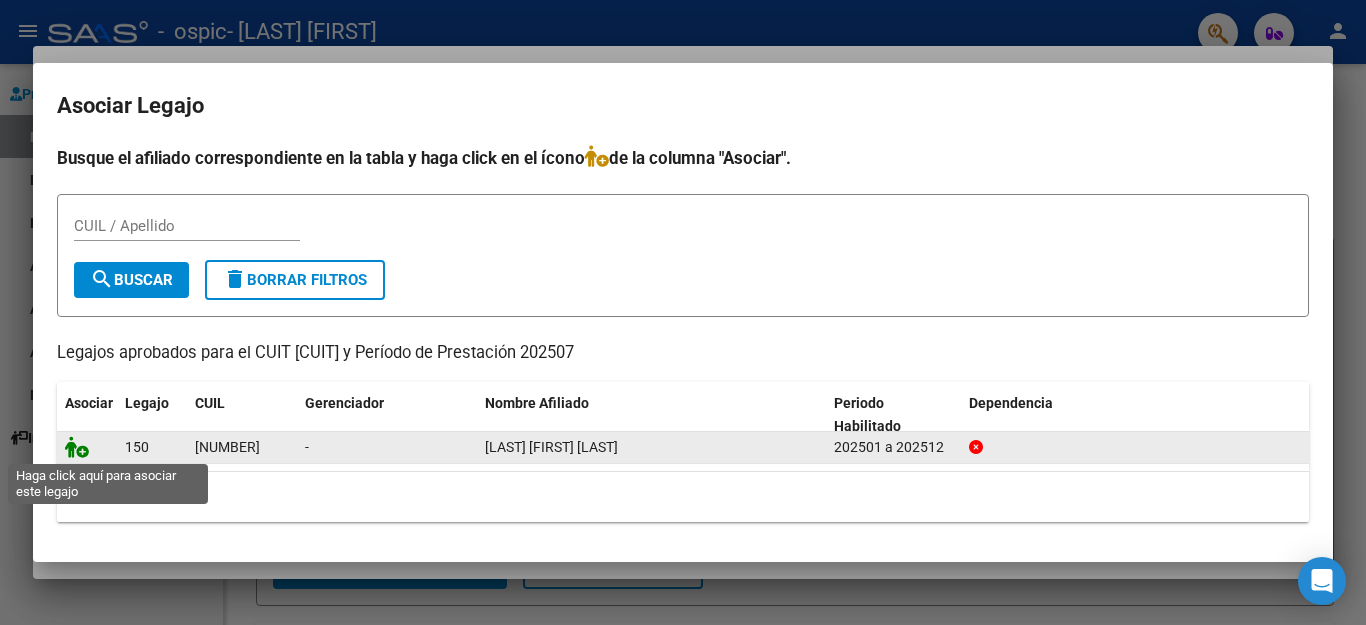 click 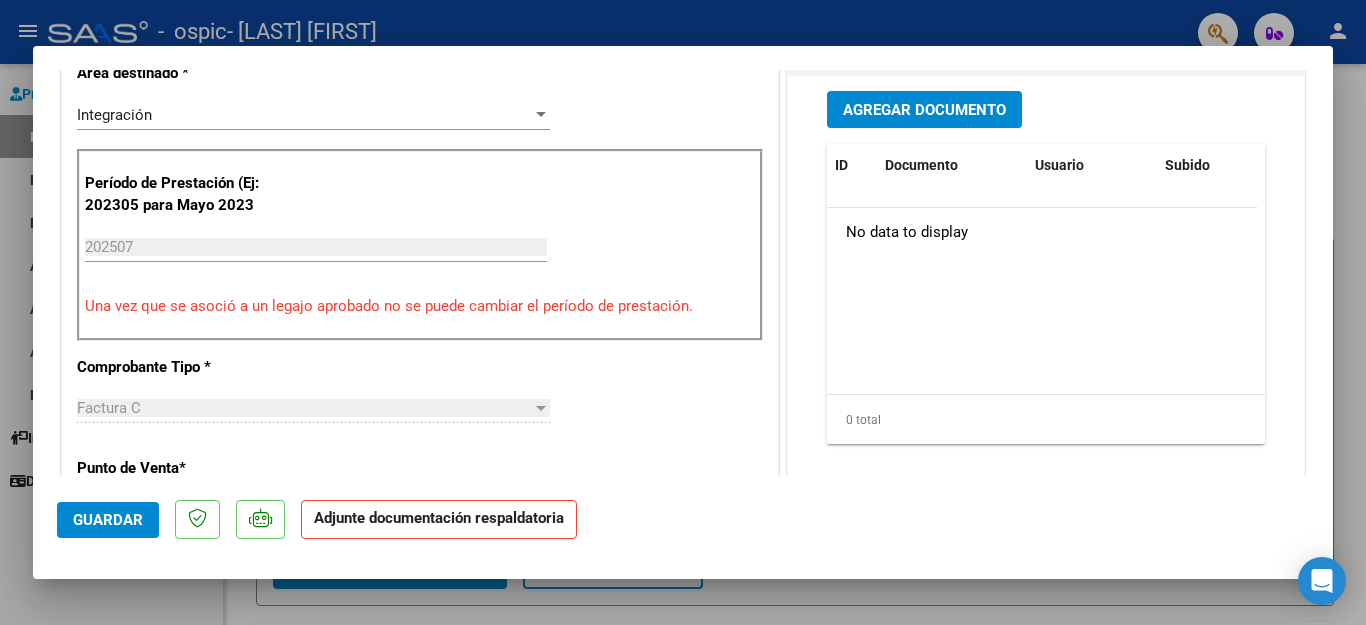 scroll, scrollTop: 570, scrollLeft: 0, axis: vertical 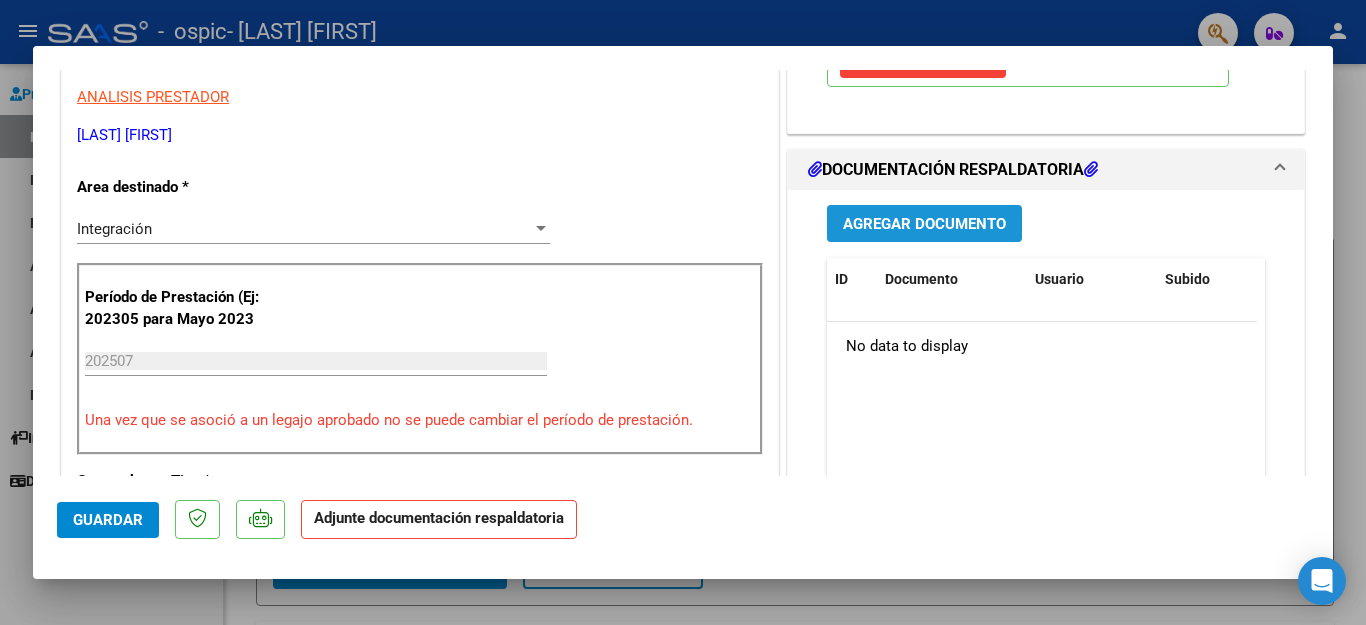click on "Agregar Documento" at bounding box center [924, 224] 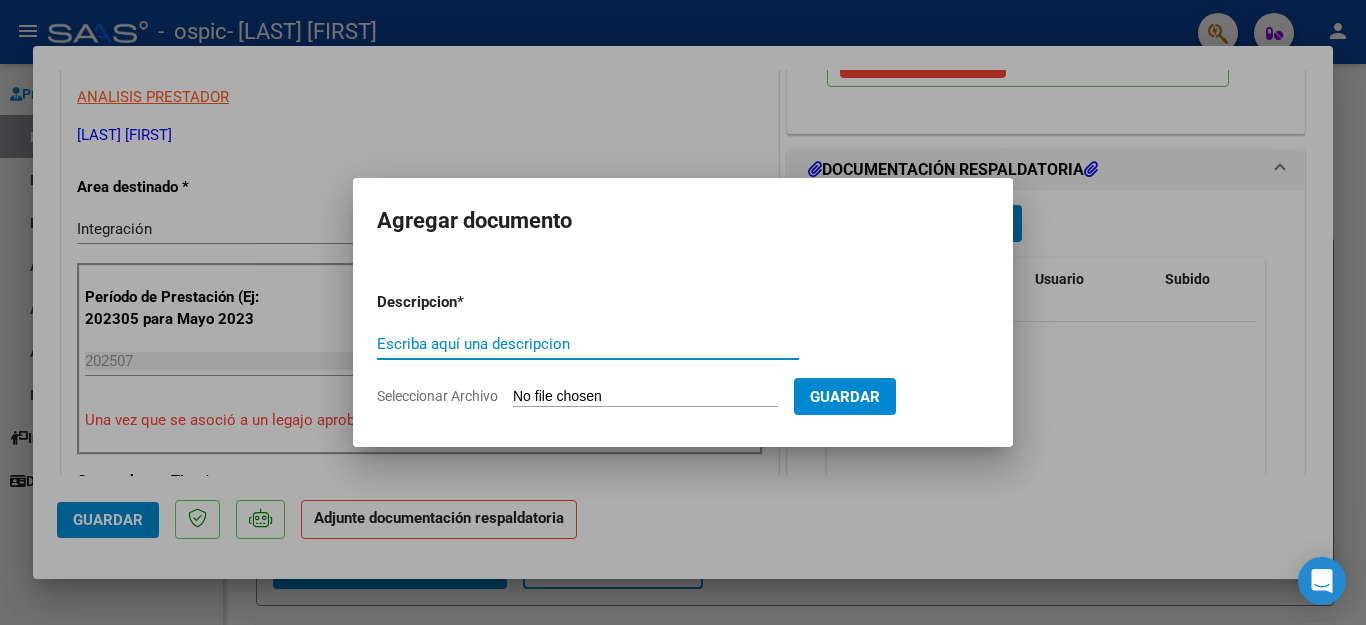click on "Escriba aquí una descripcion" at bounding box center (588, 344) 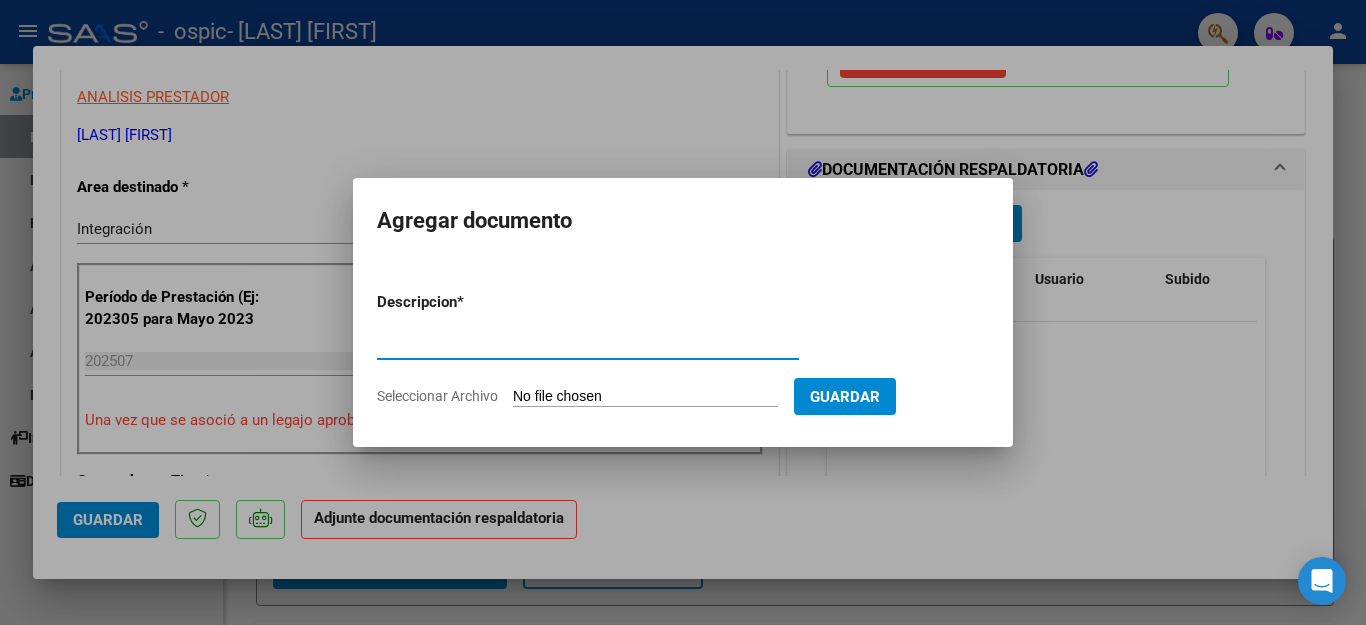 type on "PLANILLA DE ASISTENCIA" 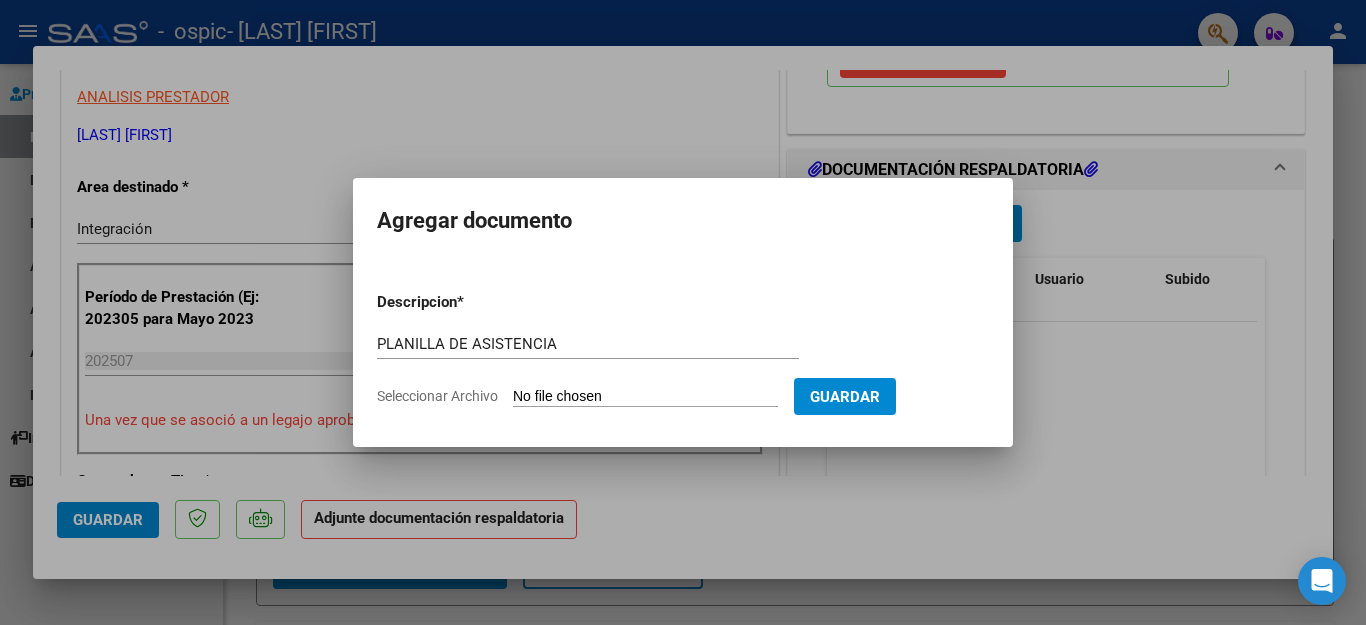 click on "Seleccionar Archivo" at bounding box center [645, 397] 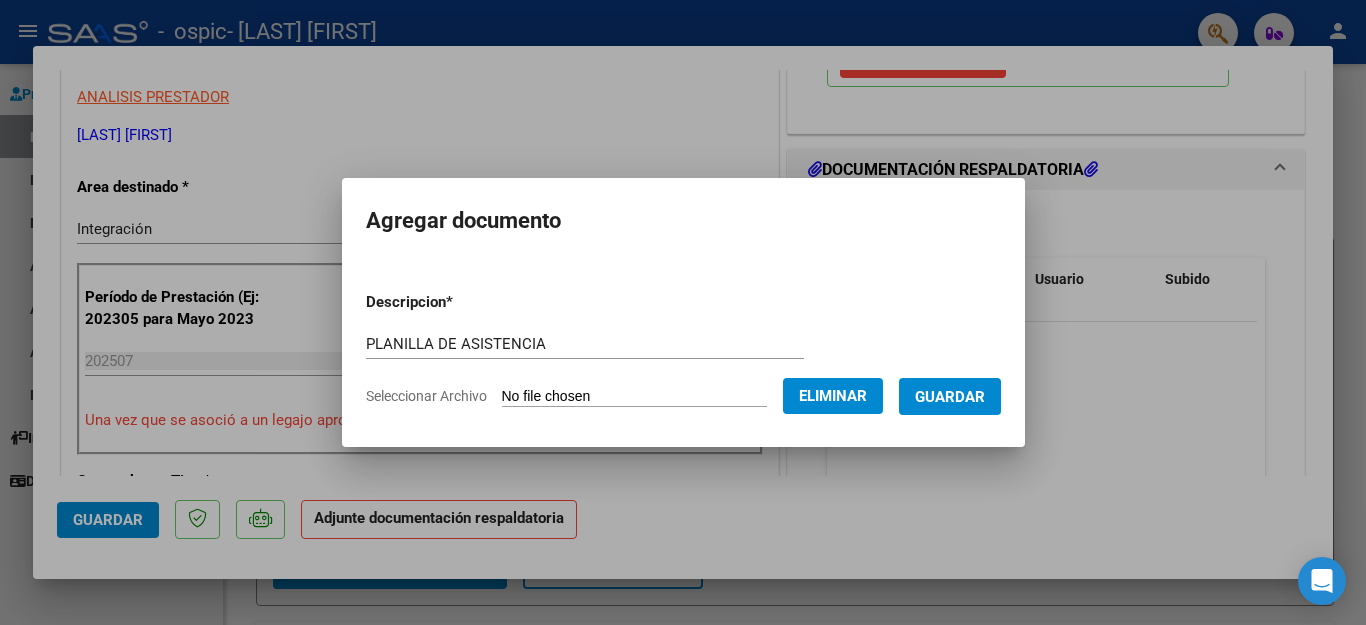 click on "Guardar" at bounding box center [950, 397] 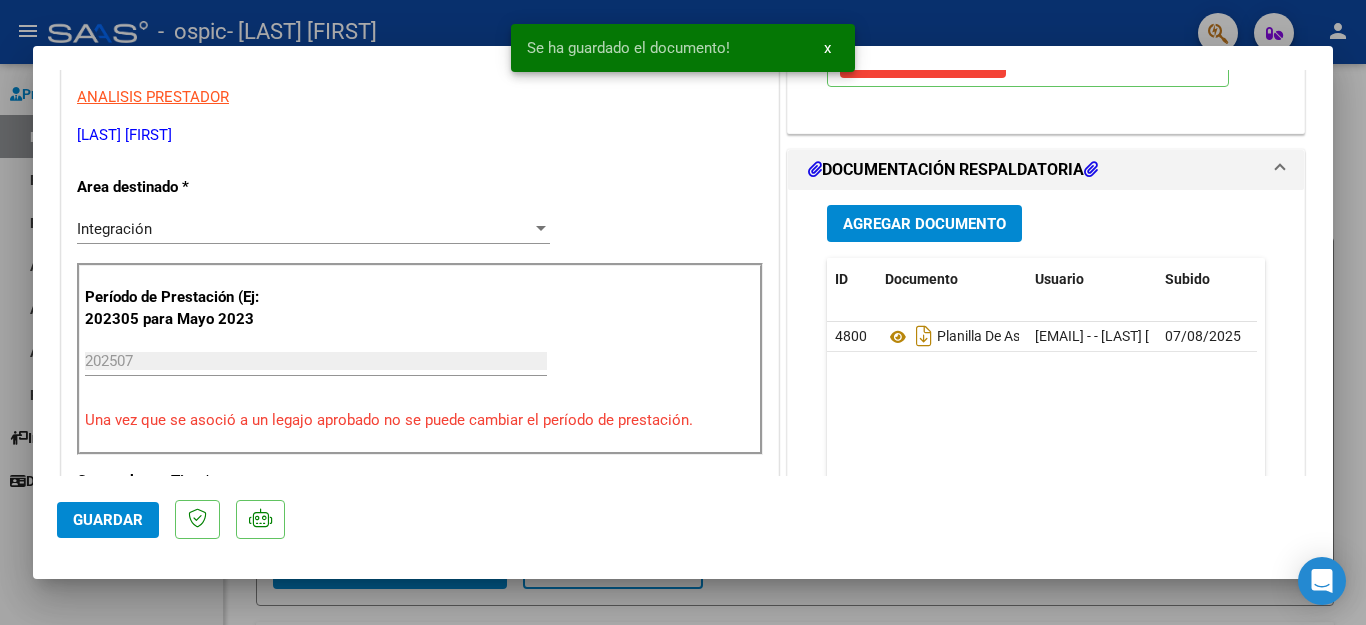 scroll, scrollTop: 76, scrollLeft: 0, axis: vertical 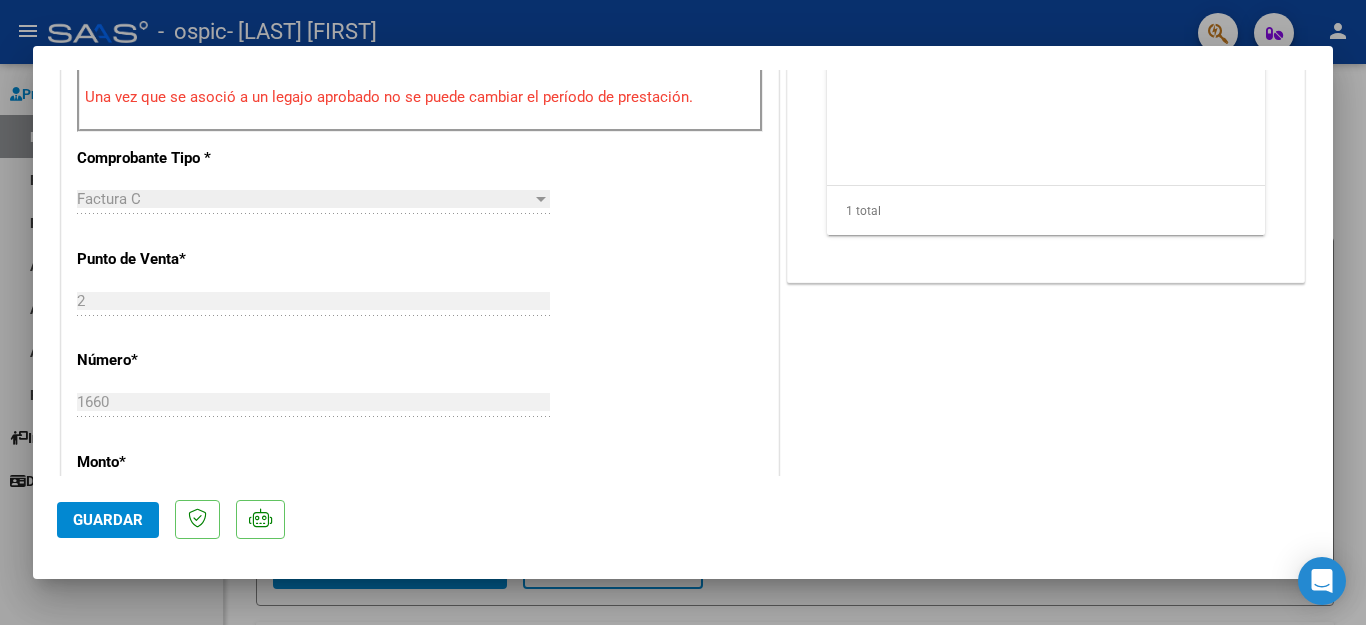 drag, startPoint x: 1338, startPoint y: 280, endPoint x: 1326, endPoint y: 283, distance: 12.369317 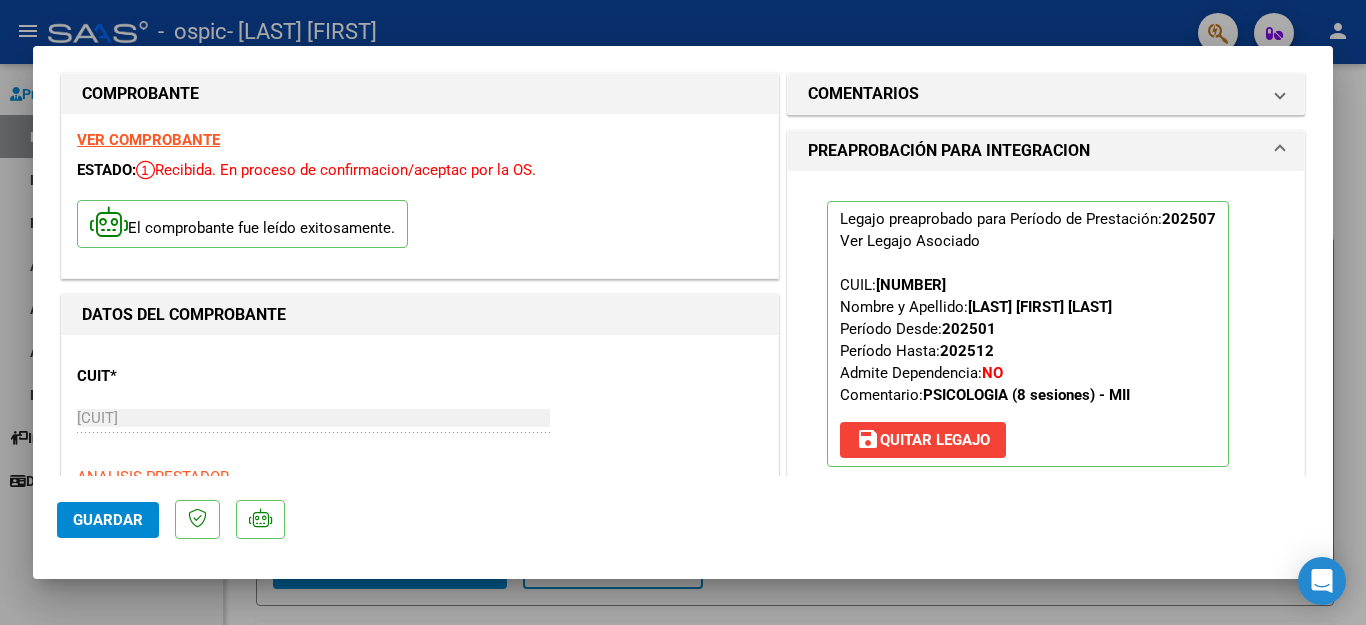 scroll, scrollTop: 9, scrollLeft: 0, axis: vertical 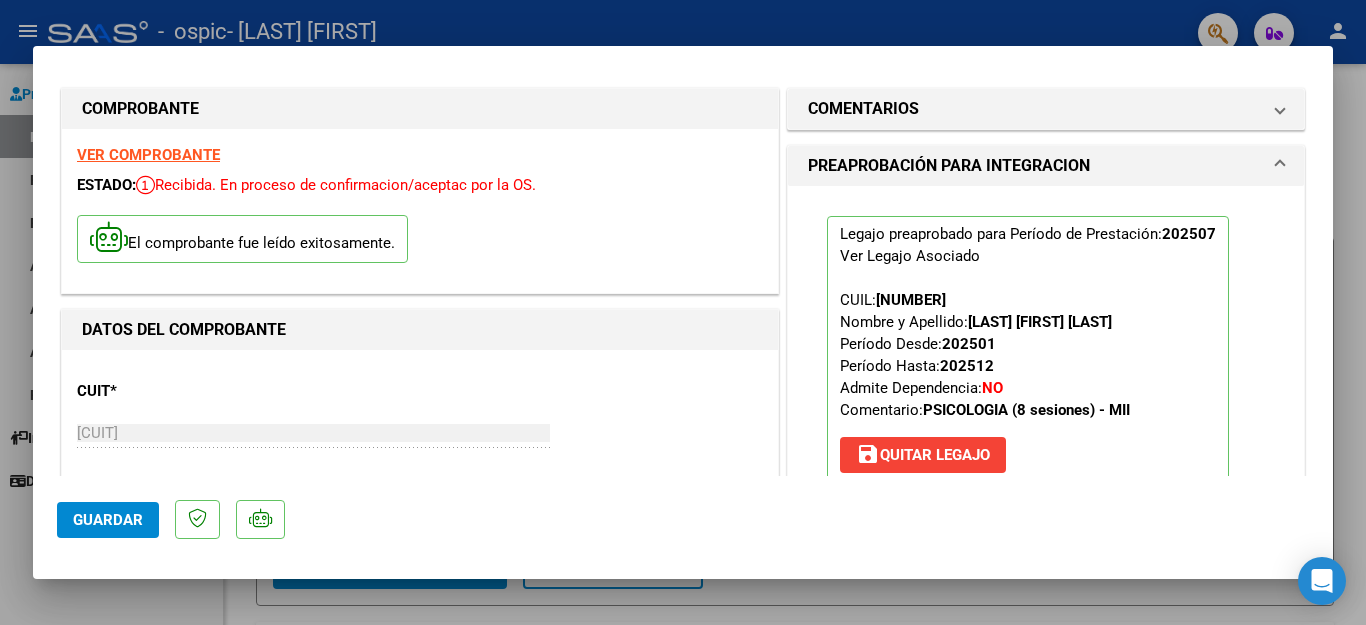 click on "COMPROBANTE VER COMPROBANTE       ESTADO:   Recibida. En proceso de confirmacion/aceptac por la OS.     El comprobante fue leído exitosamente.  DATOS DEL COMPROBANTE CUIT  *   20-35637429-1 Ingresar CUIT  ANALISIS PRESTADOR  LANG PAMELA SOLEDAD  ARCA Padrón  Area destinado * Integración Seleccionar Area Período de Prestación (Ej: 202305 para Mayo 2023    202507 Ingrese el Período de Prestación como indica el ejemplo   Una vez que se asoció a un legajo aprobado no se puede cambiar el período de prestación.   Comprobante Tipo * Factura C Seleccionar Tipo Punto de Venta  *   2 Ingresar el Nro.  Número  *   1660 Ingresar el Nro.  Monto  *   $ 98.964,88 Ingresar el monto  Fecha del Cpbt.  *   2025-08-06 Ingresar la fecha  CAE / CAEA (no ingrese CAI)    75321284437137 Ingresar el CAE o CAEA (no ingrese CAI)  Fecha de Vencimiento    Ingresar la fecha  Ref. Externa    Ingresar la ref.  N° Liquidación    Ingresar el N° Liquidación  COMENTARIOS Comentarios del Prestador / Gerenciador:  202507  CUIL:" at bounding box center [683, 273] 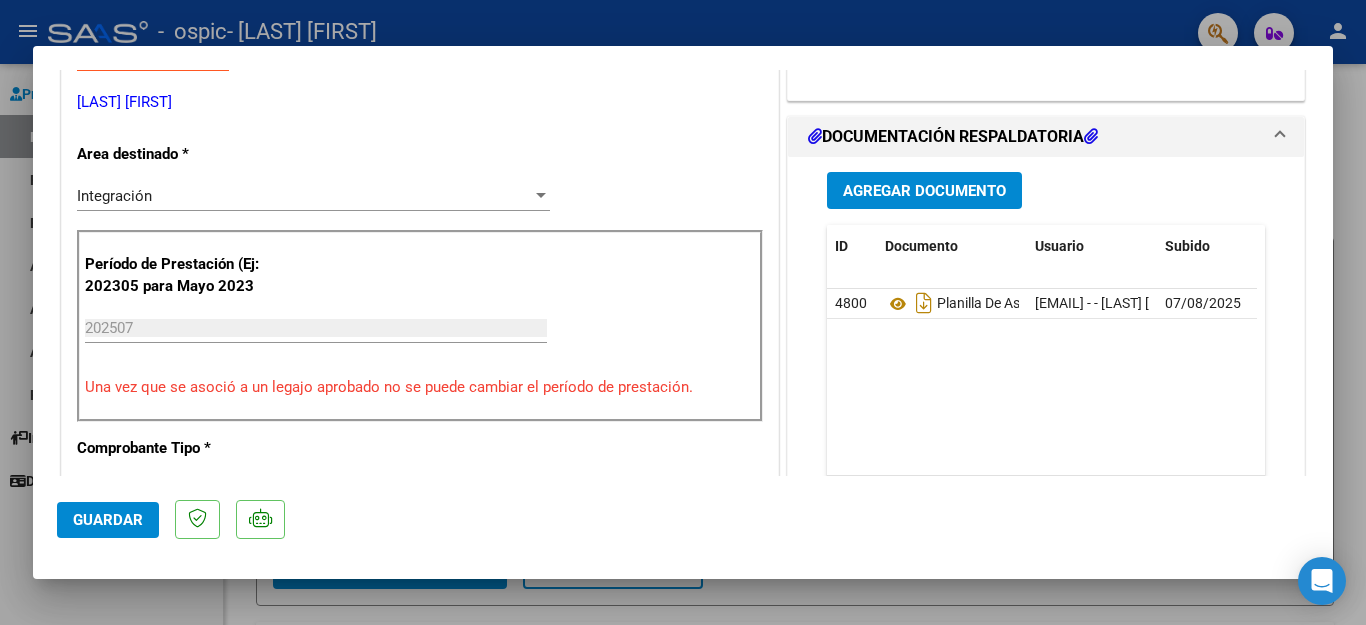 scroll, scrollTop: 457, scrollLeft: 0, axis: vertical 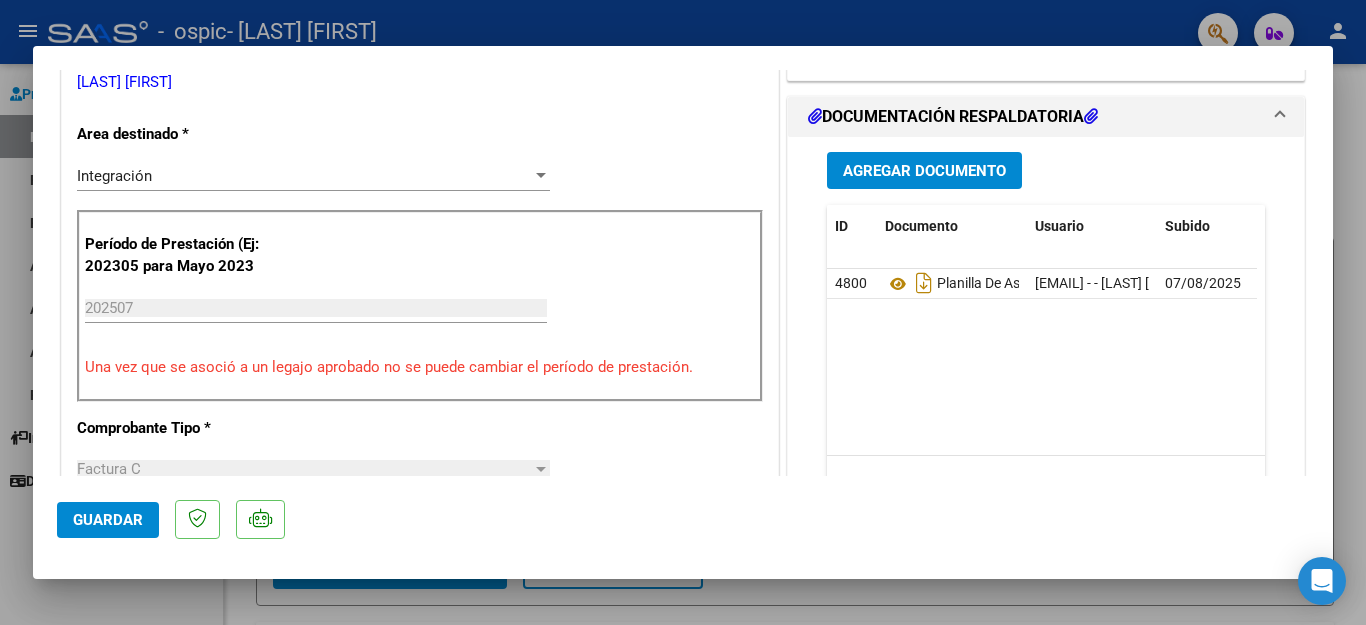 click on "Guardar" 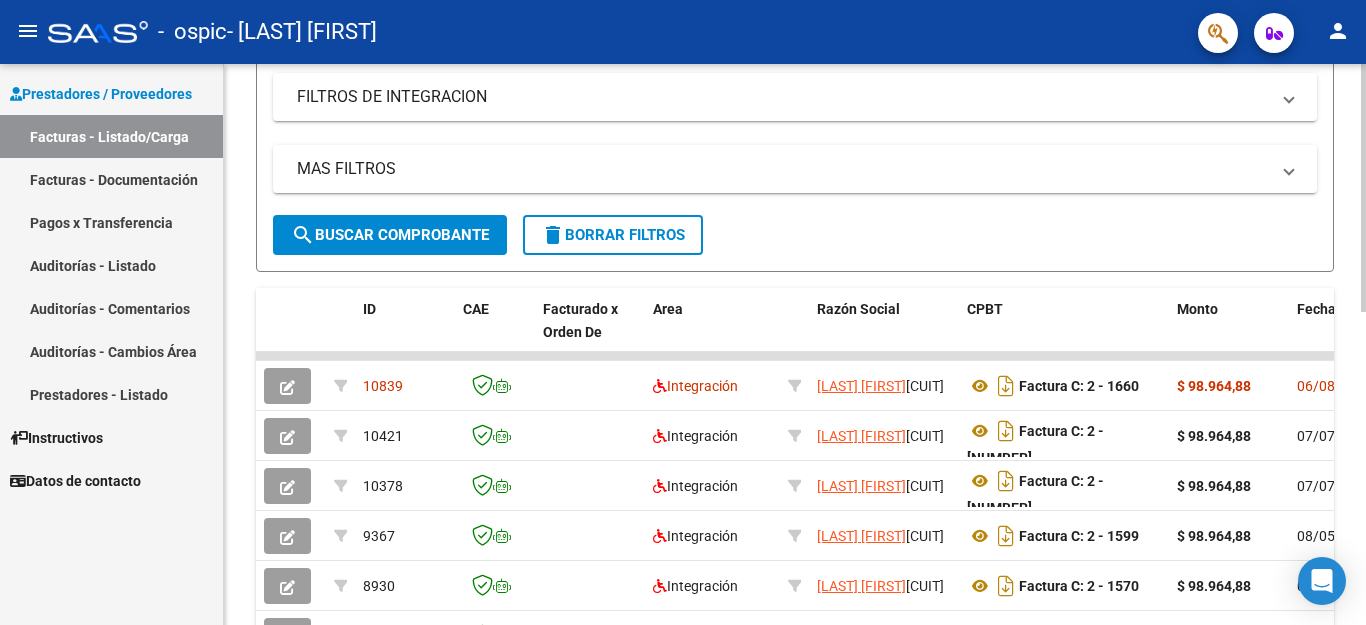 click 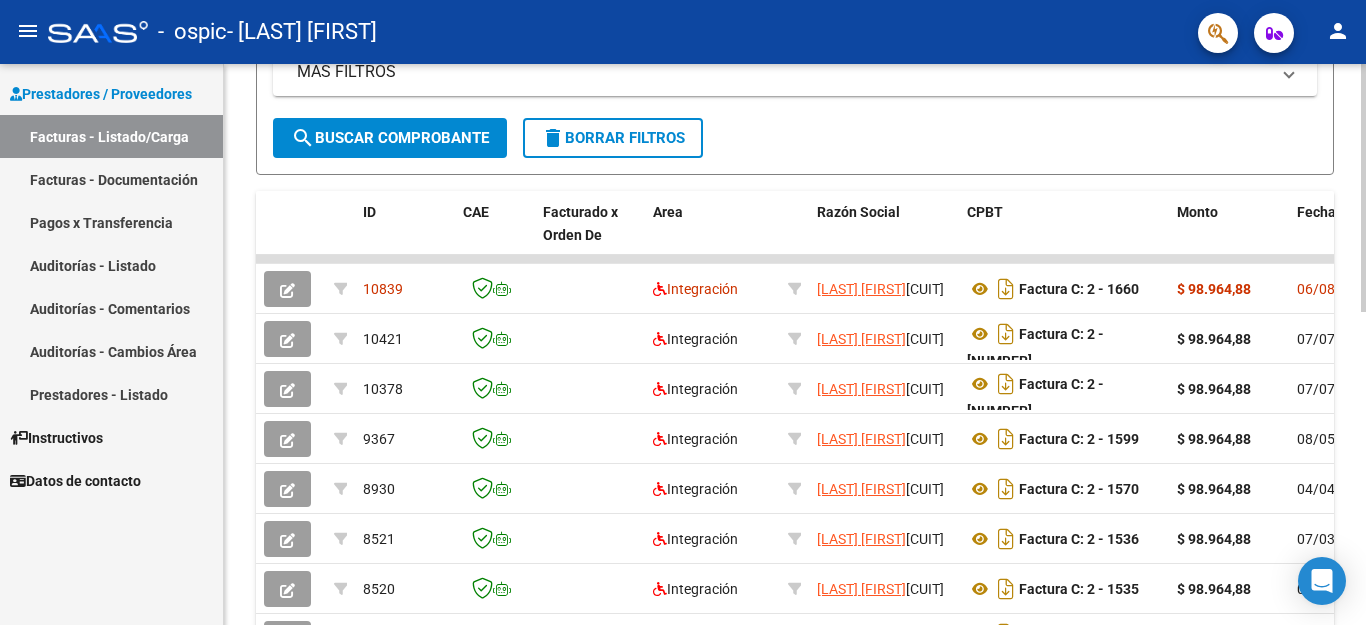 scroll, scrollTop: 434, scrollLeft: 0, axis: vertical 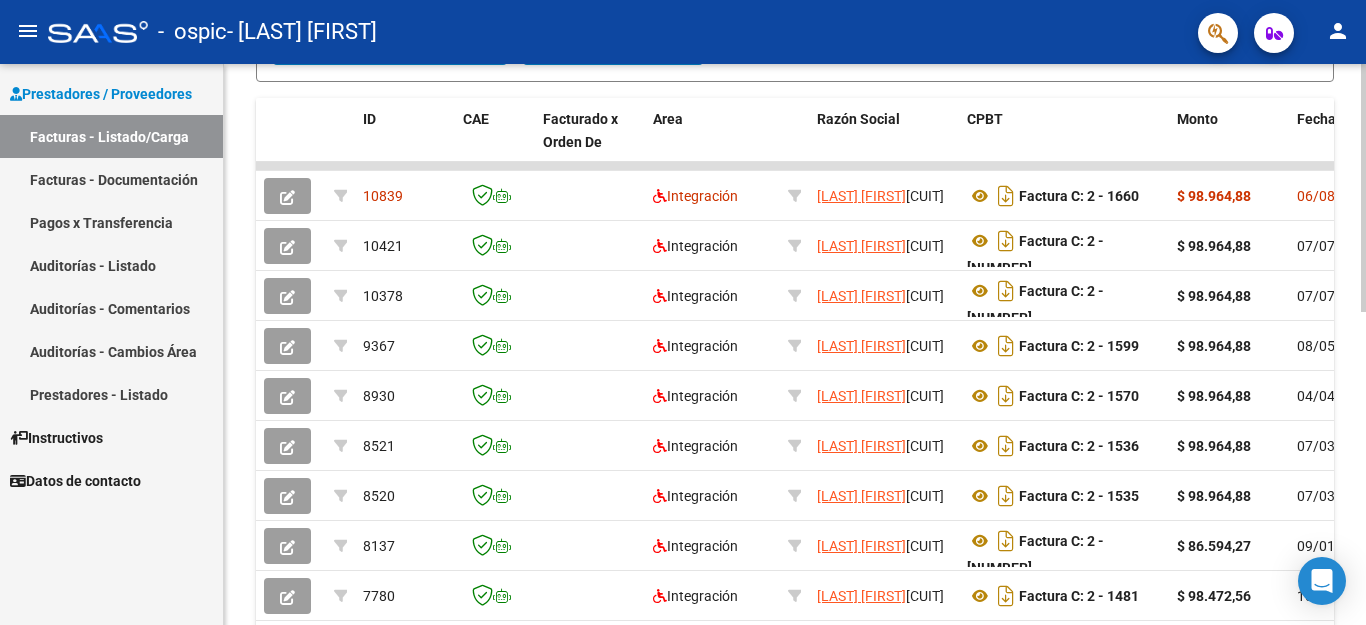 click 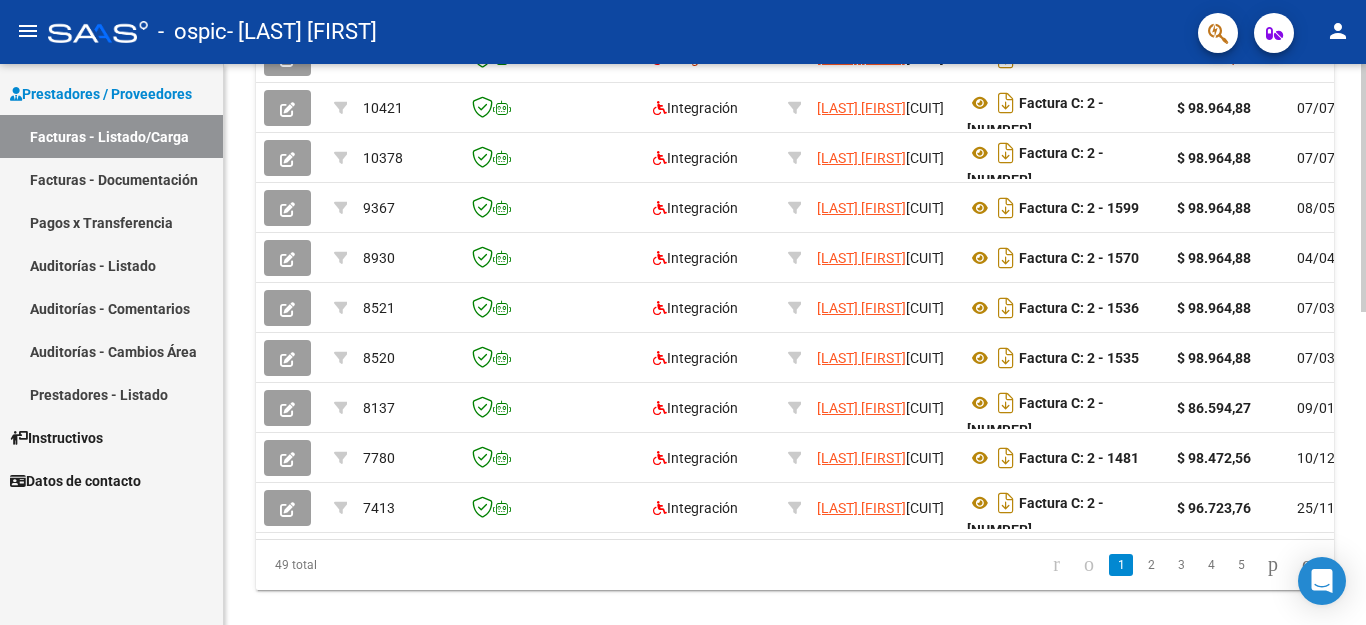 scroll, scrollTop: 668, scrollLeft: 0, axis: vertical 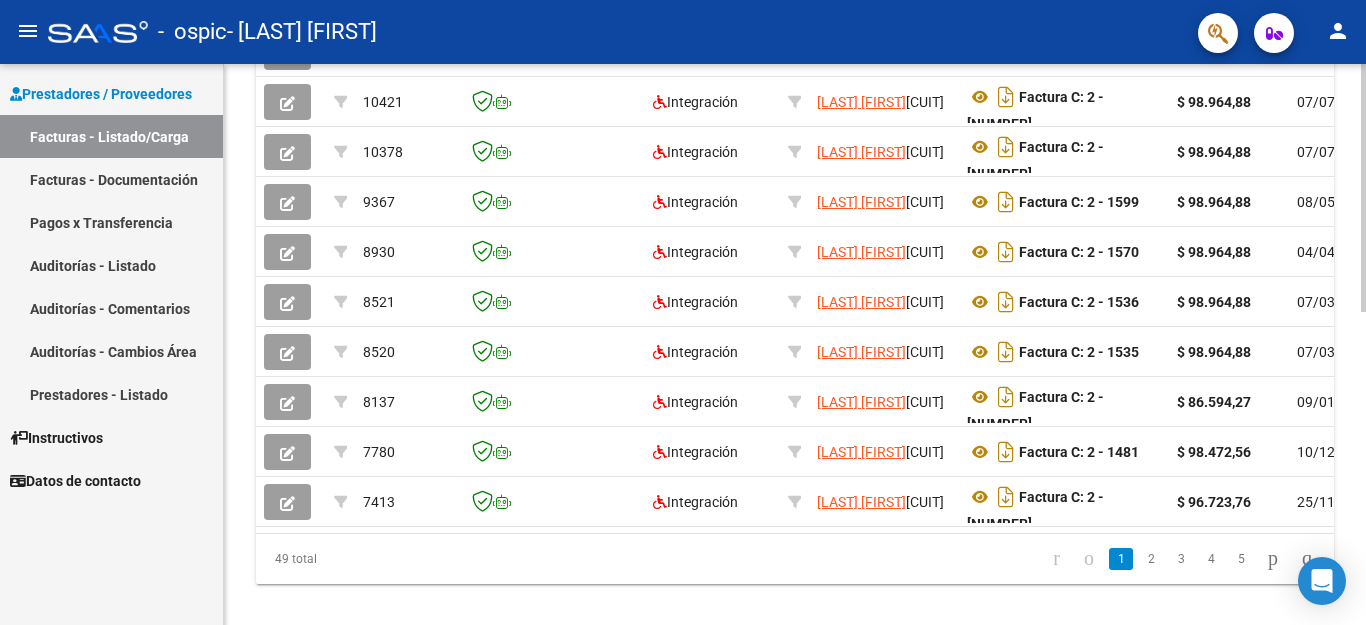 click 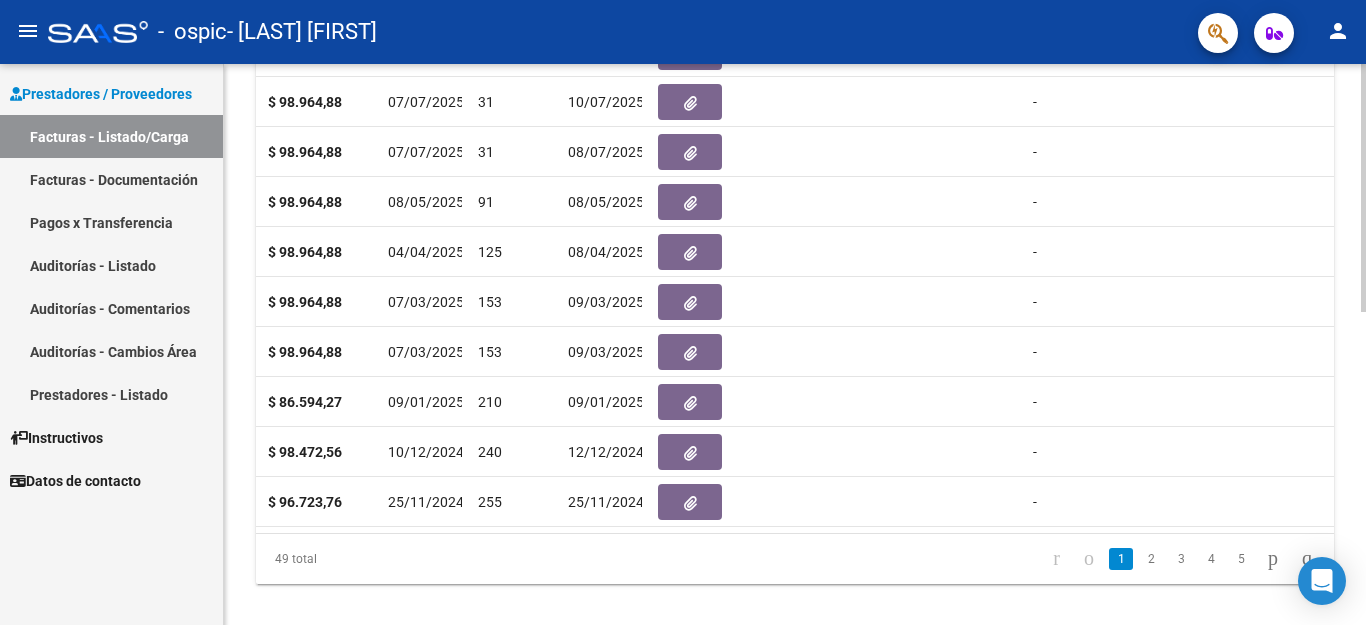 scroll, scrollTop: 0, scrollLeft: 1066, axis: horizontal 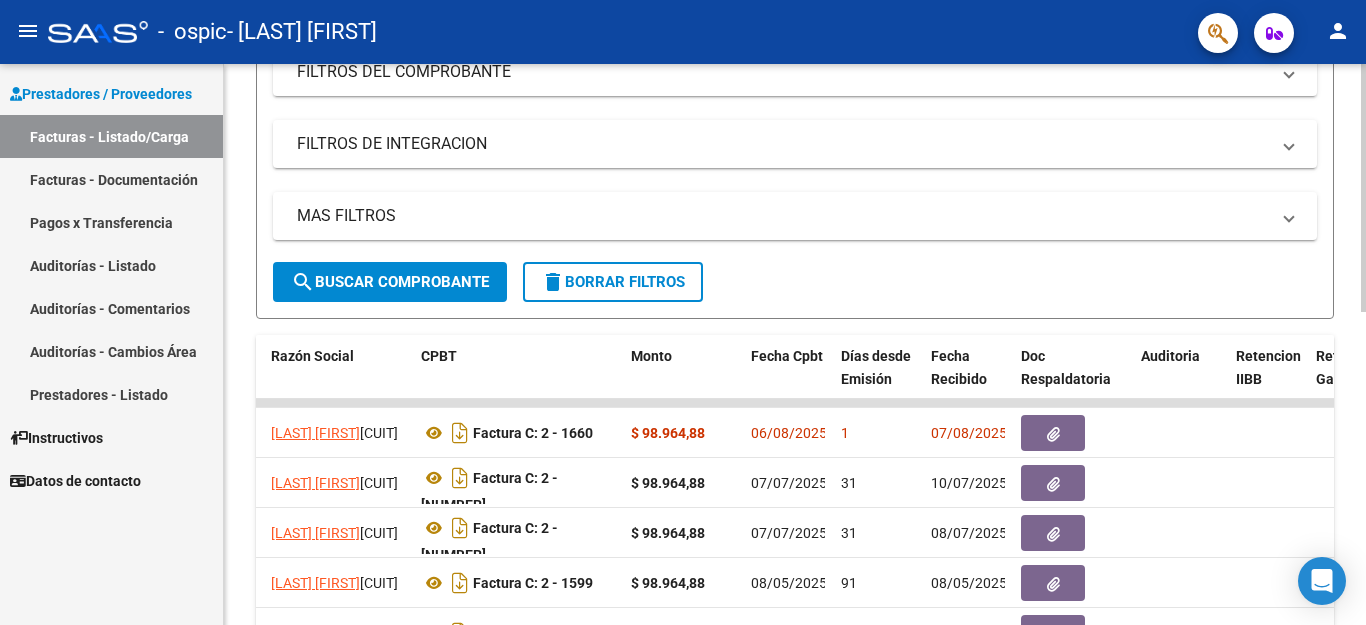 click 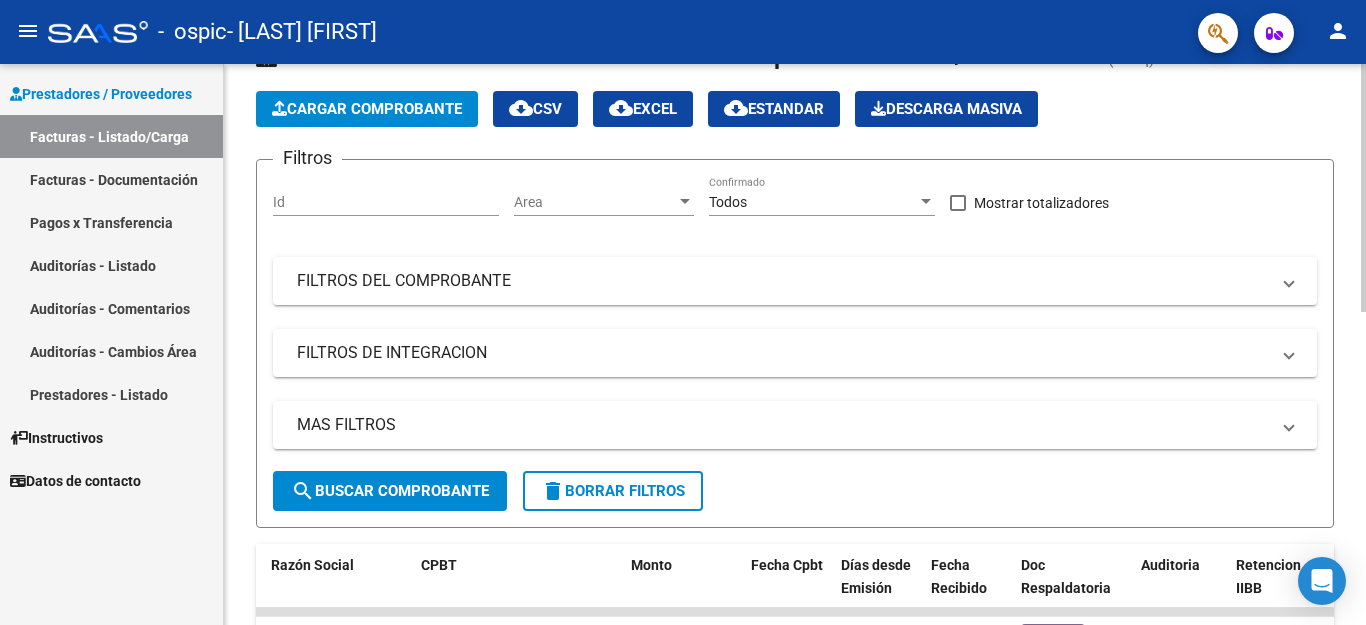 click 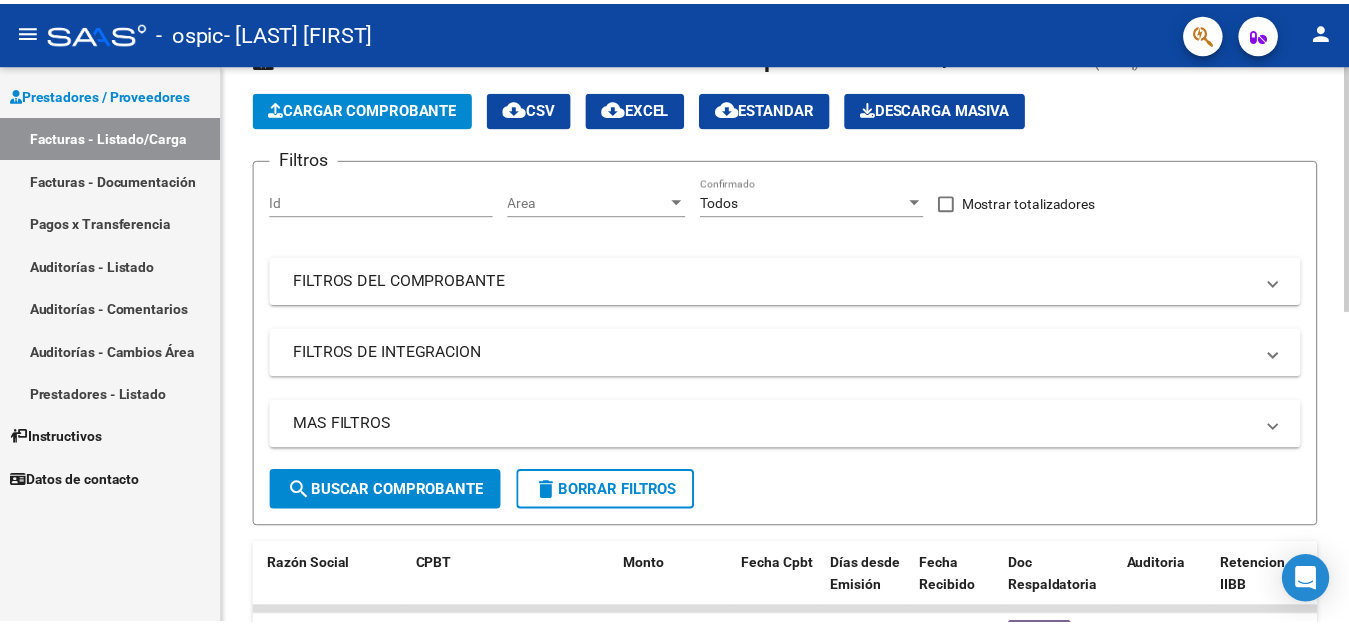 scroll, scrollTop: 24, scrollLeft: 0, axis: vertical 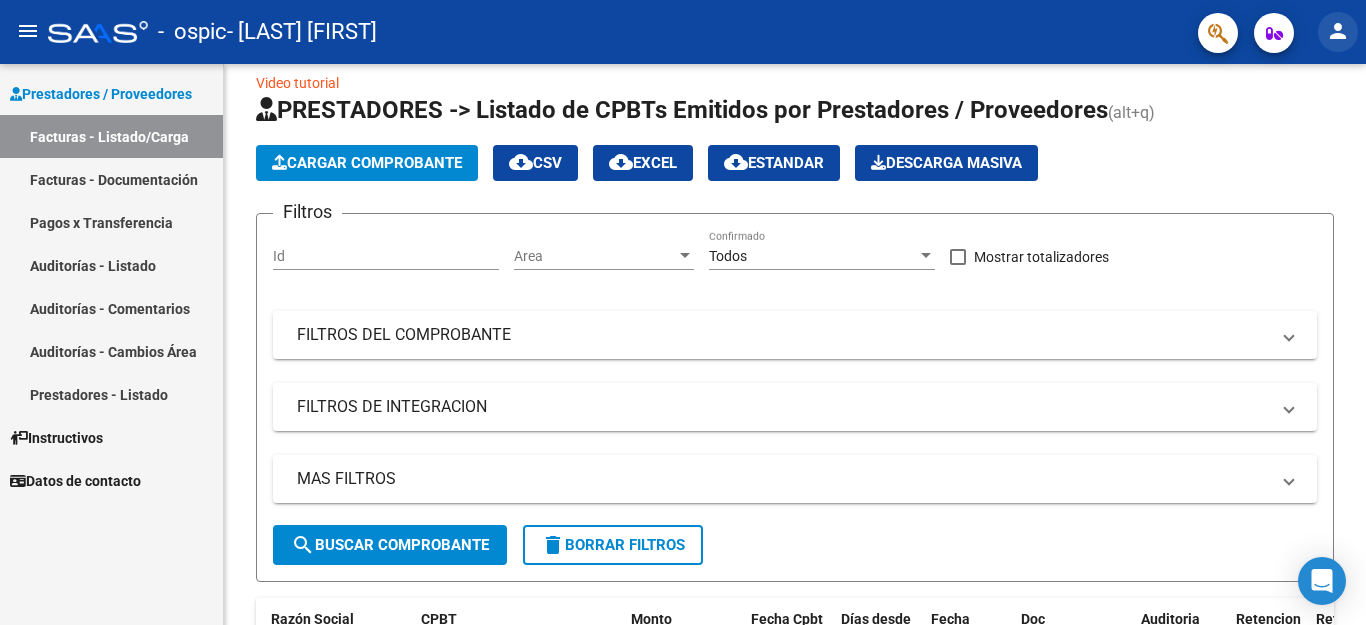 click on "person" 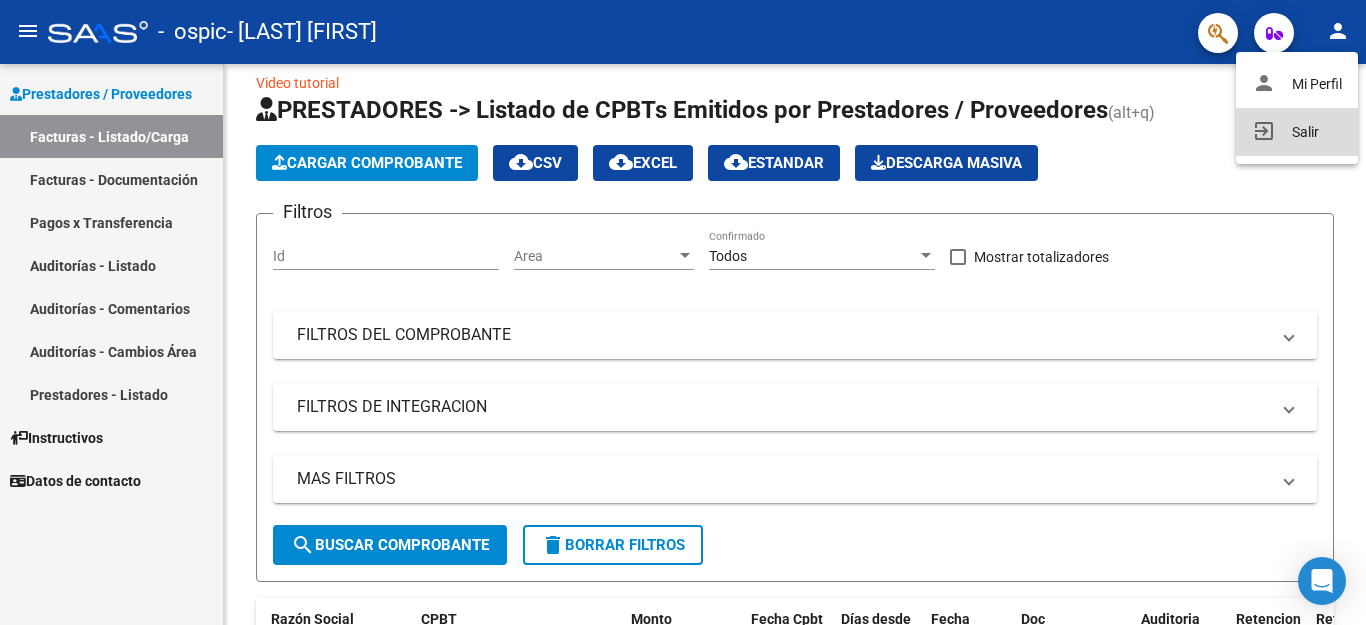 click on "exit_to_app  Salir" at bounding box center (1297, 132) 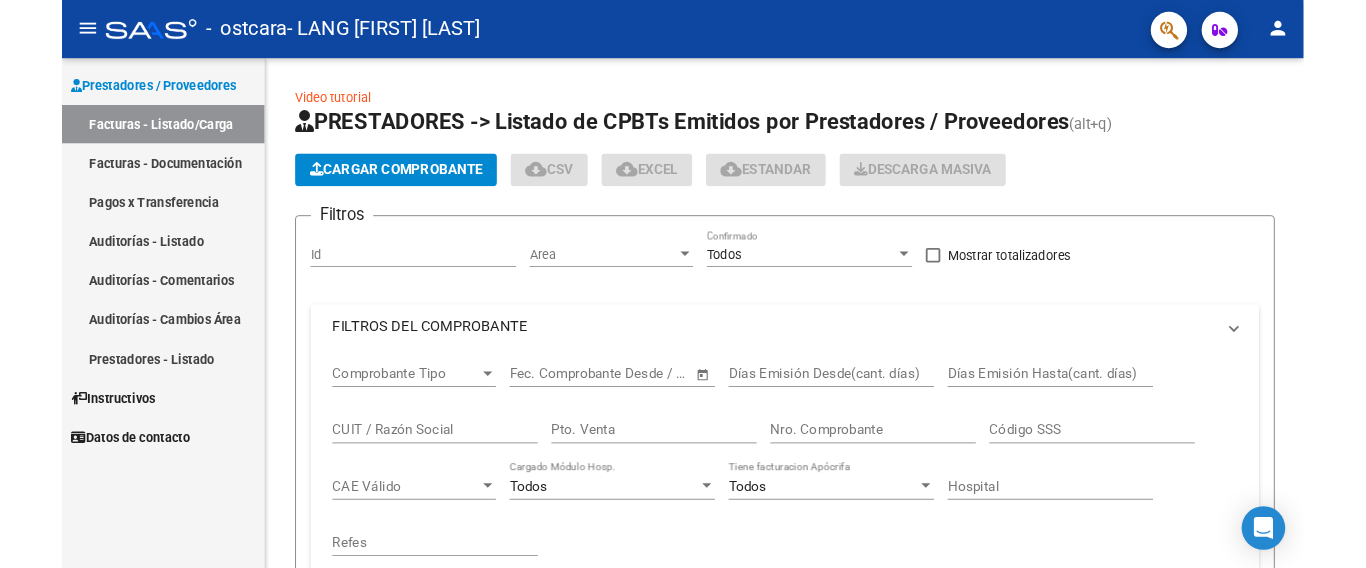 scroll, scrollTop: 0, scrollLeft: 0, axis: both 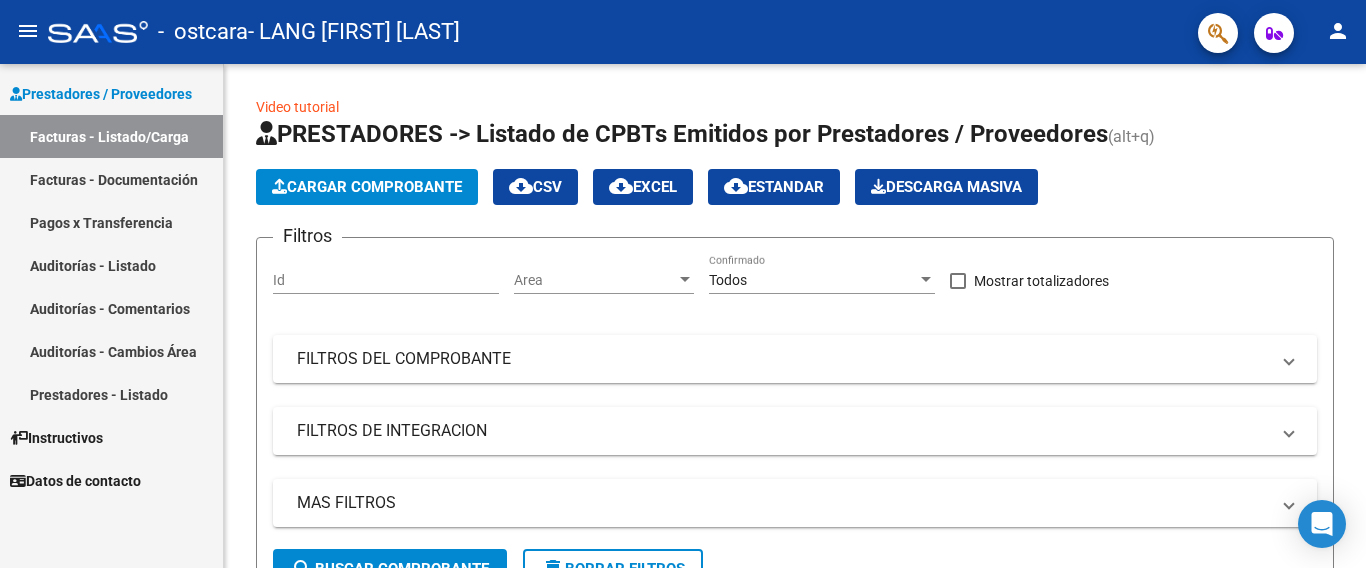 click on "Facturas - Listado/Carga" at bounding box center [111, 136] 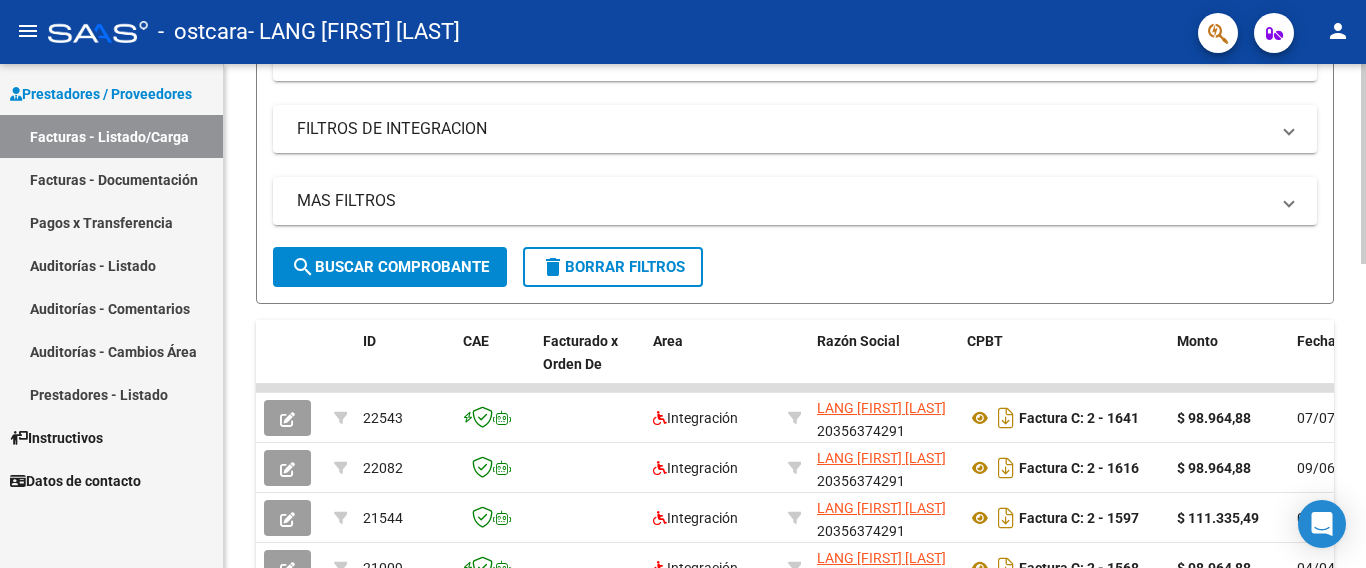 scroll, scrollTop: 304, scrollLeft: 0, axis: vertical 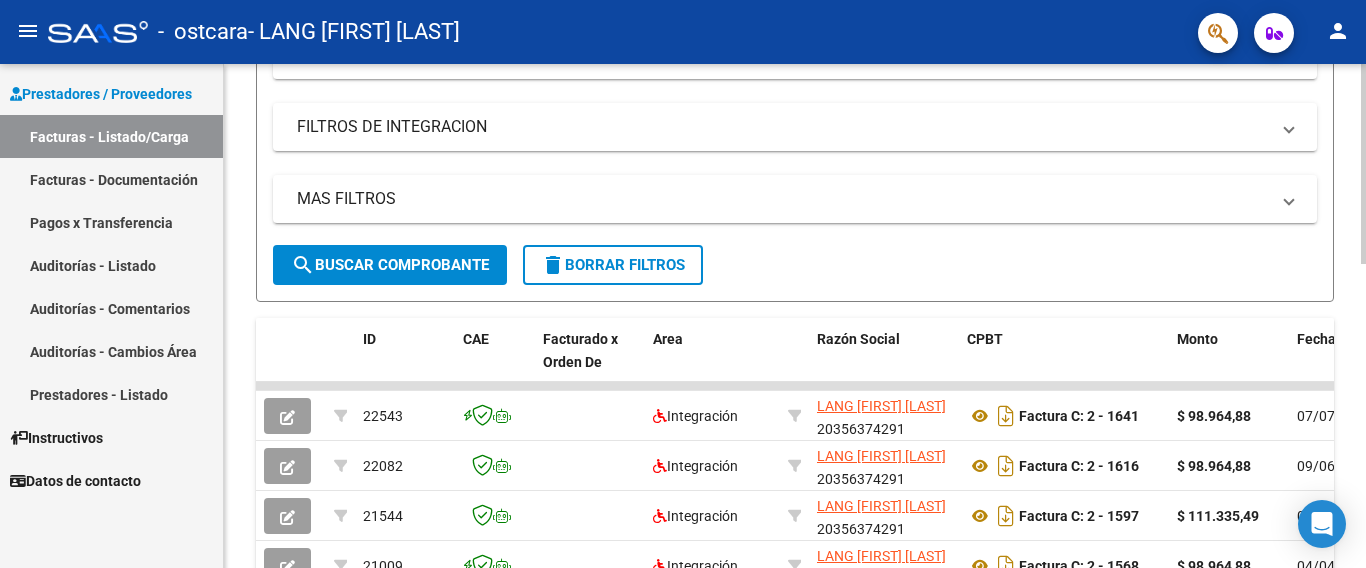 click 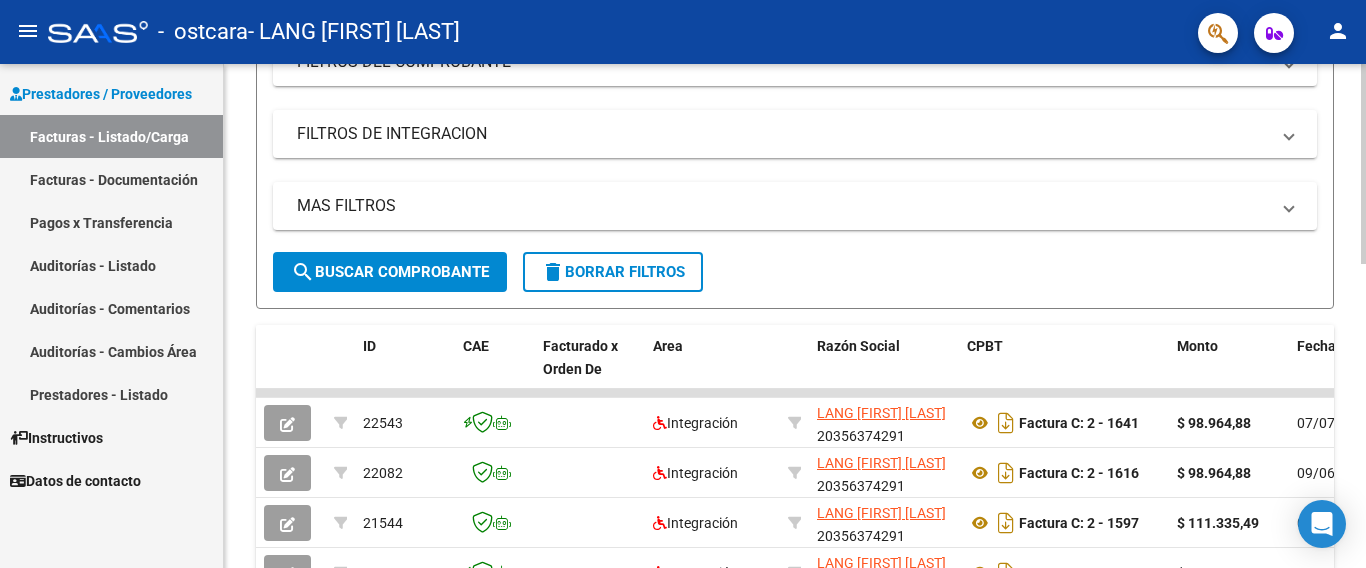 scroll, scrollTop: 382, scrollLeft: 0, axis: vertical 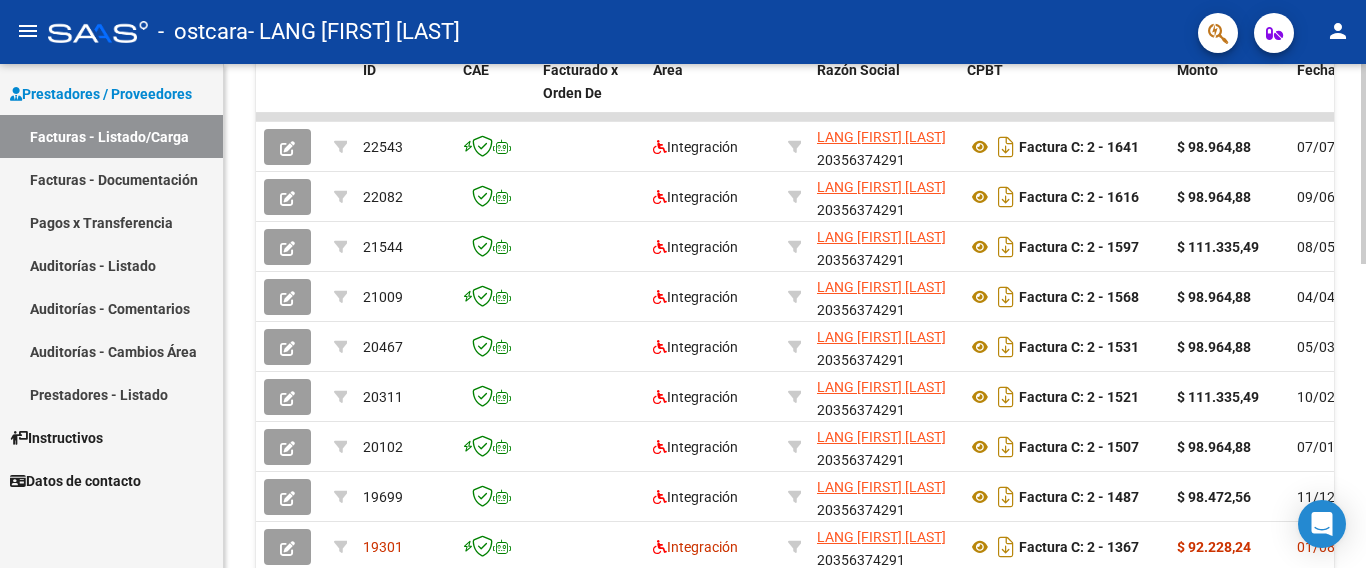 click 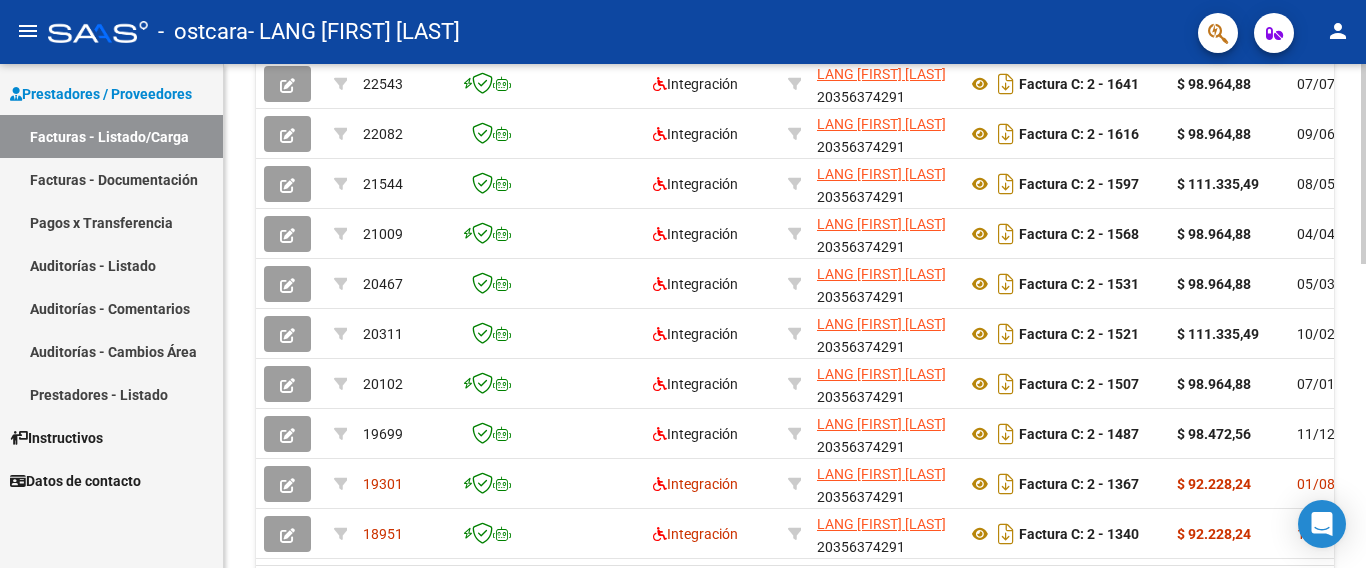 scroll, scrollTop: 765, scrollLeft: 0, axis: vertical 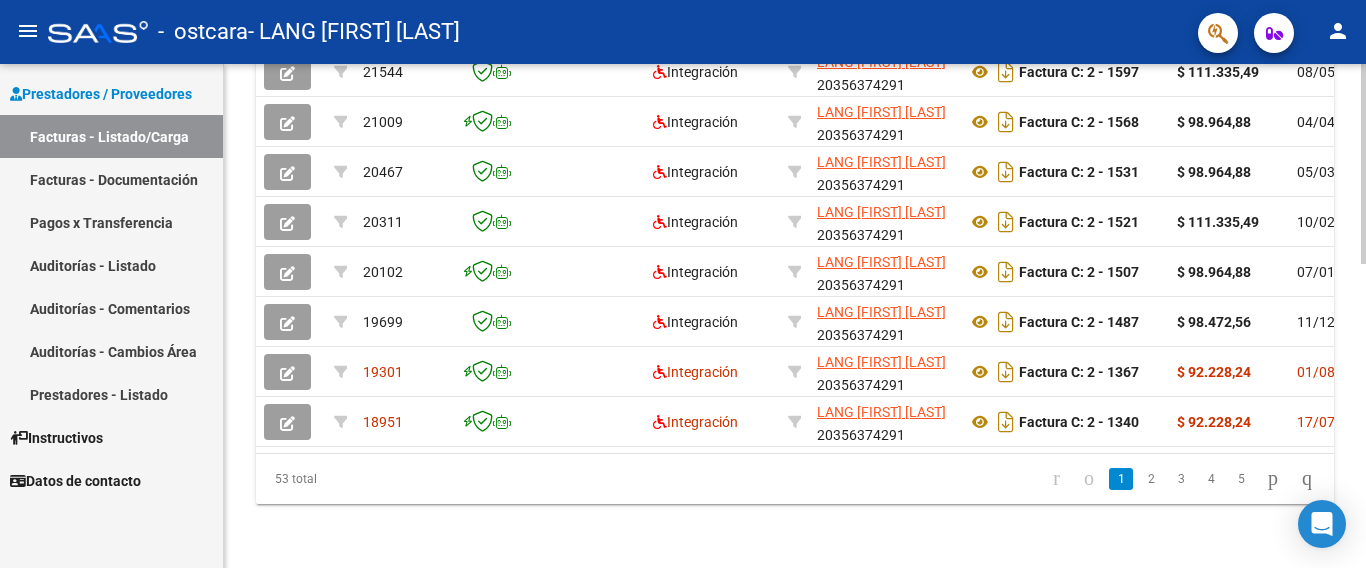 click 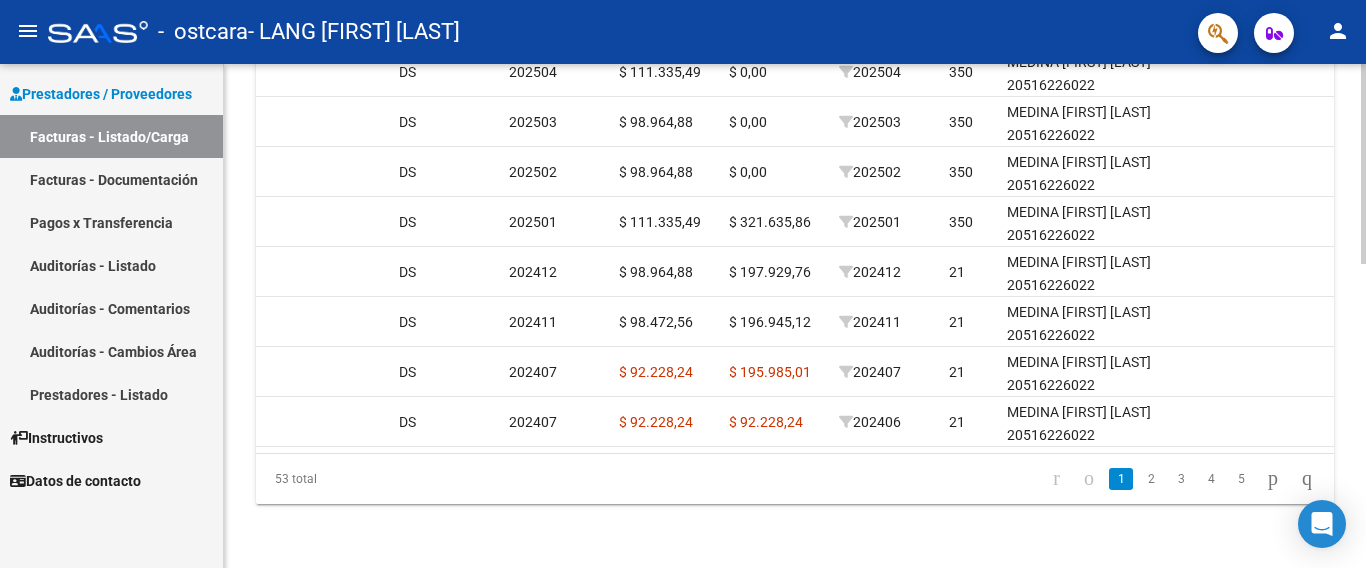 scroll, scrollTop: 0, scrollLeft: 2108, axis: horizontal 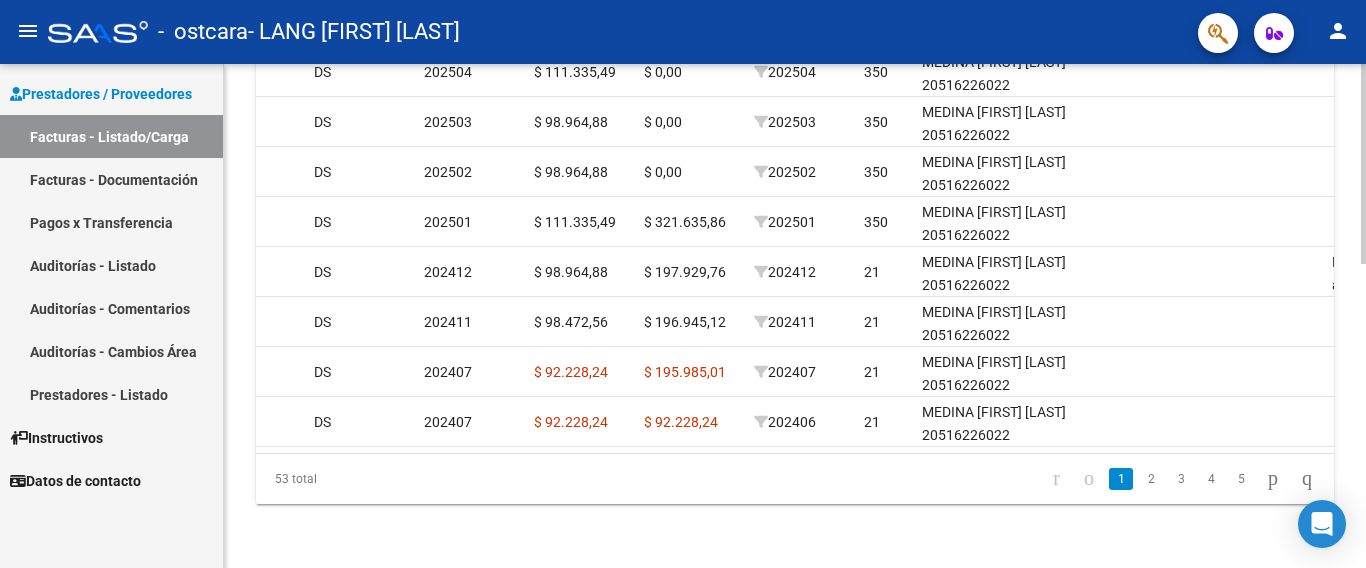 click 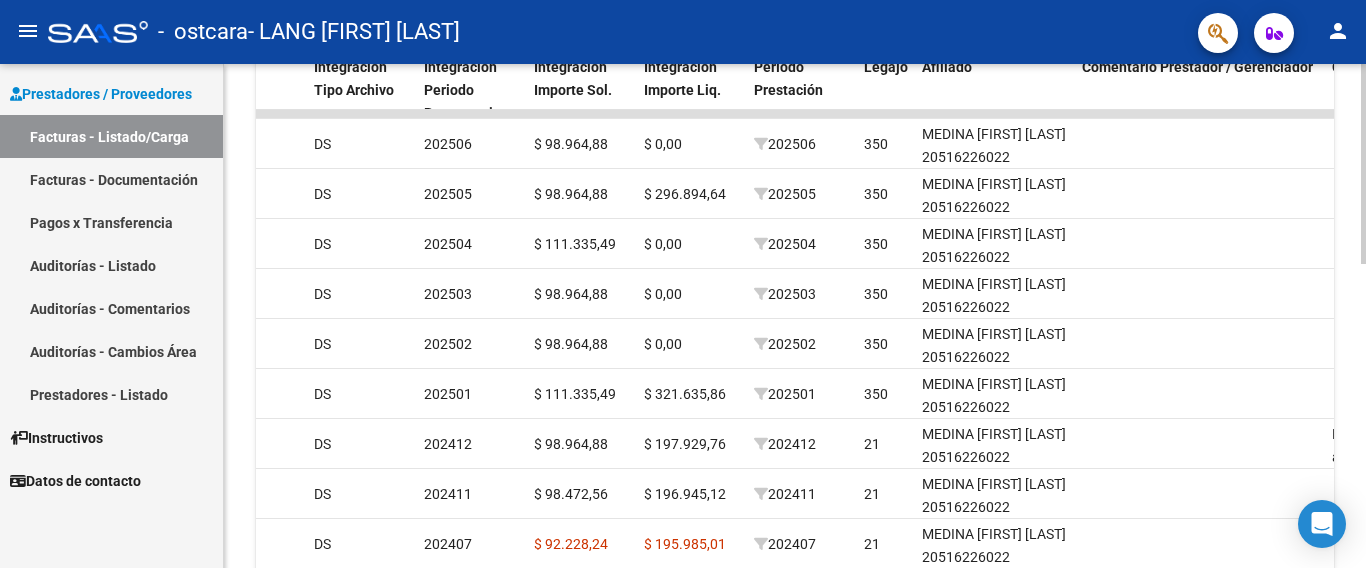 click 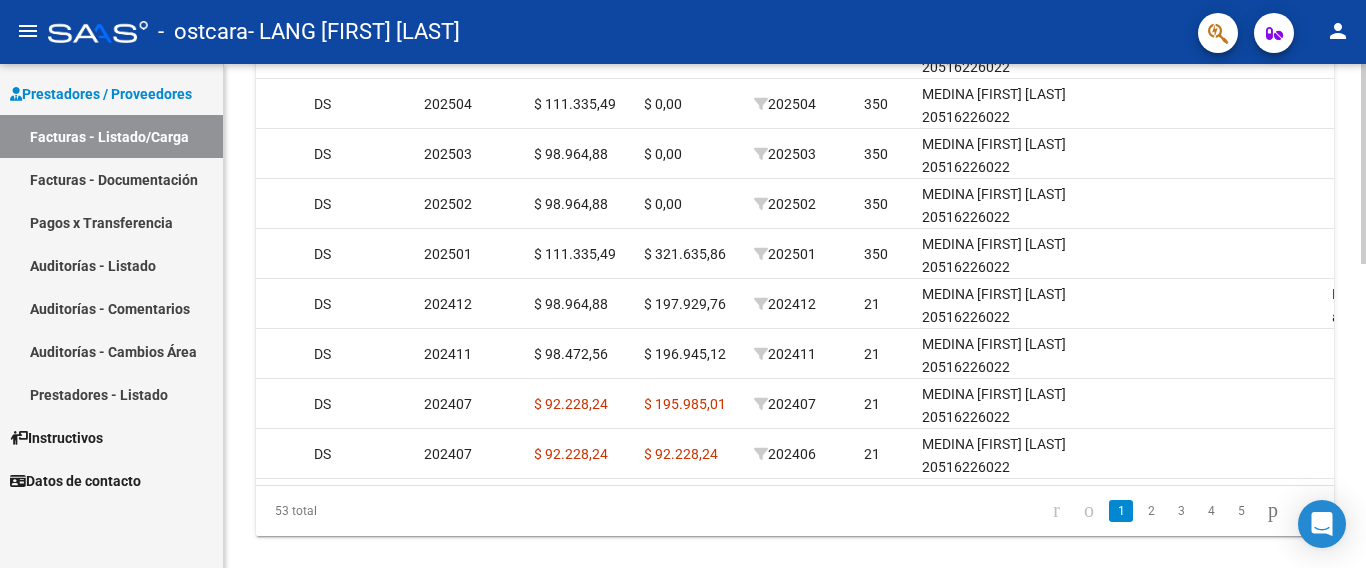 click 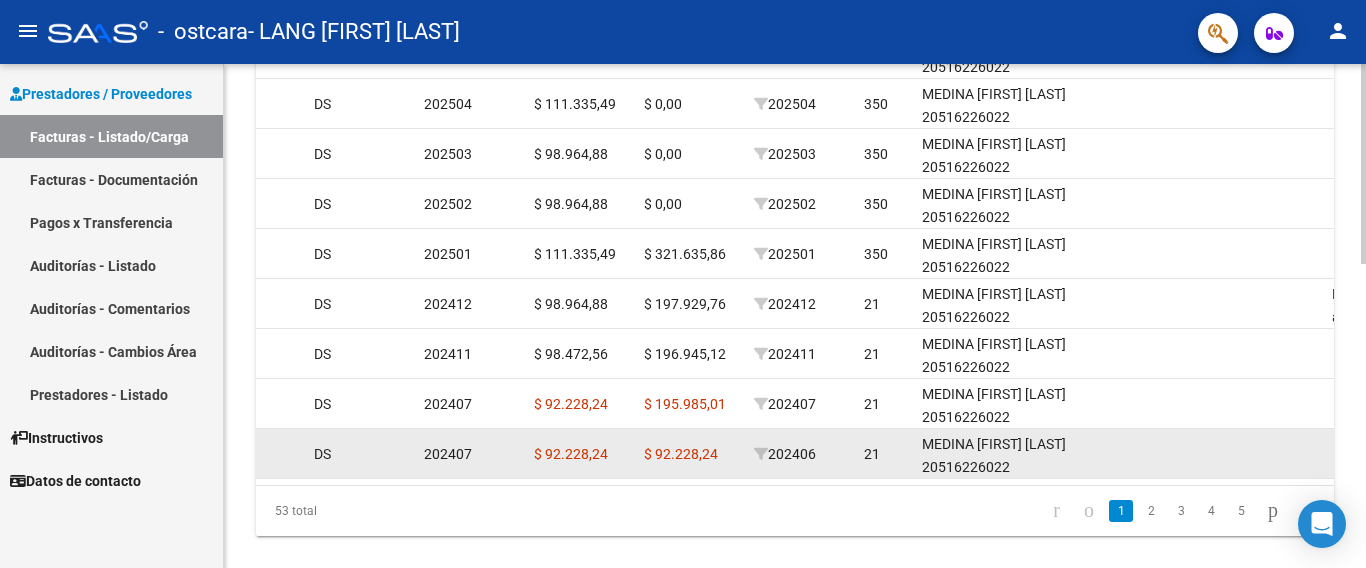 scroll, scrollTop: 713, scrollLeft: 0, axis: vertical 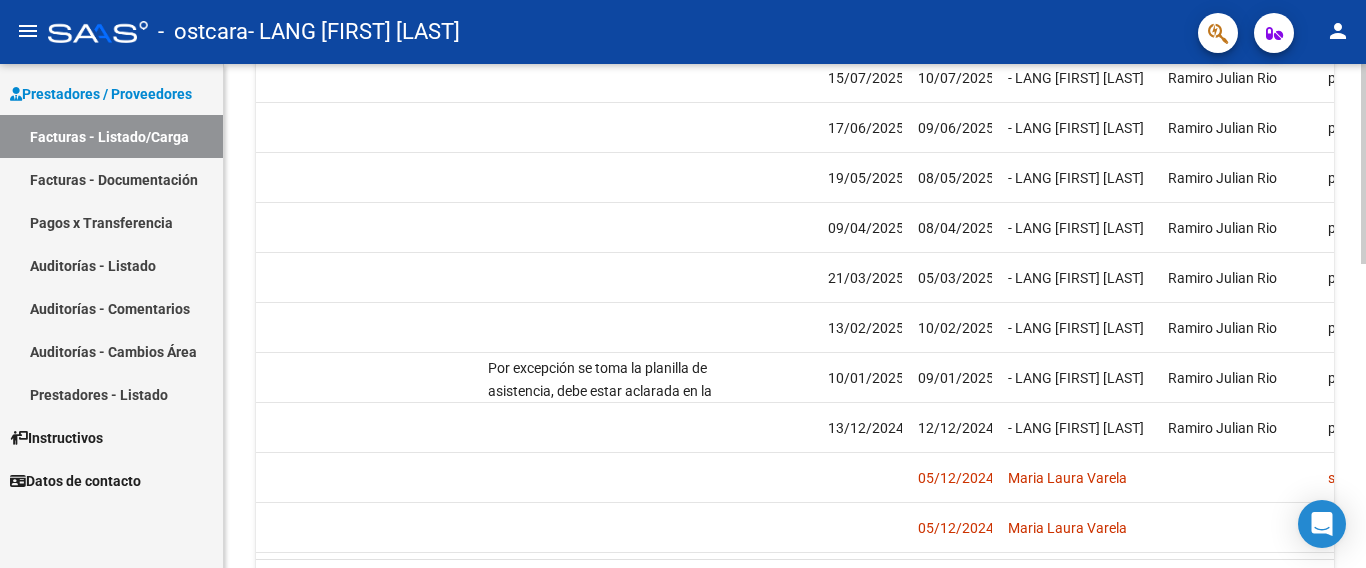 click 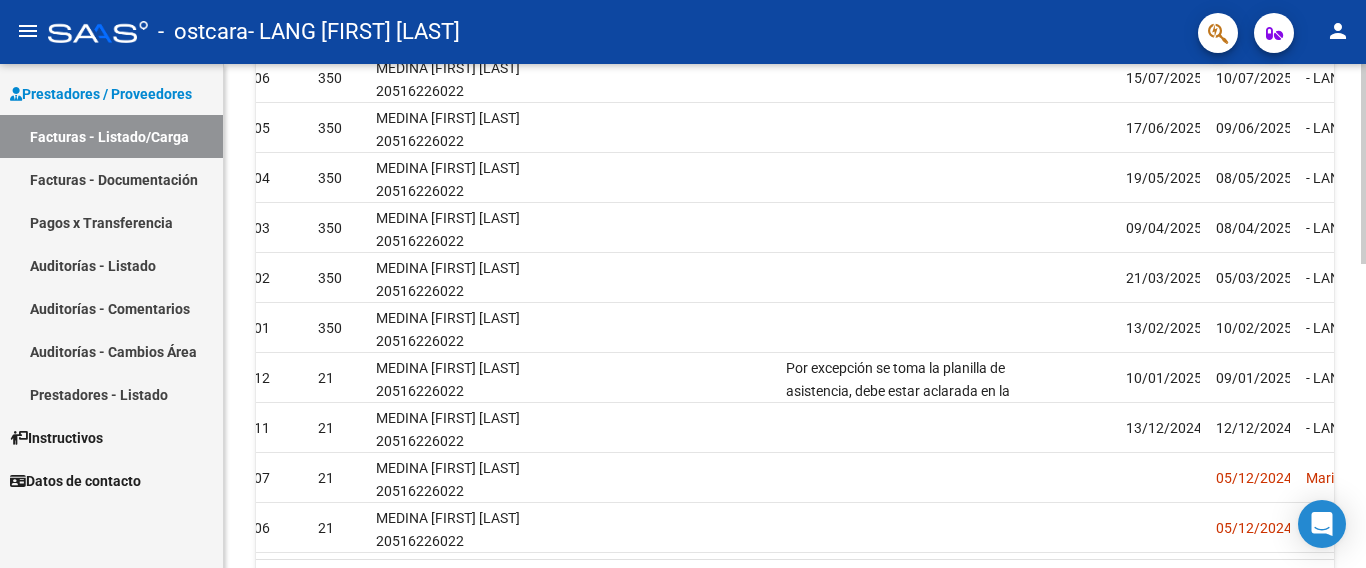 scroll, scrollTop: 0, scrollLeft: 2213, axis: horizontal 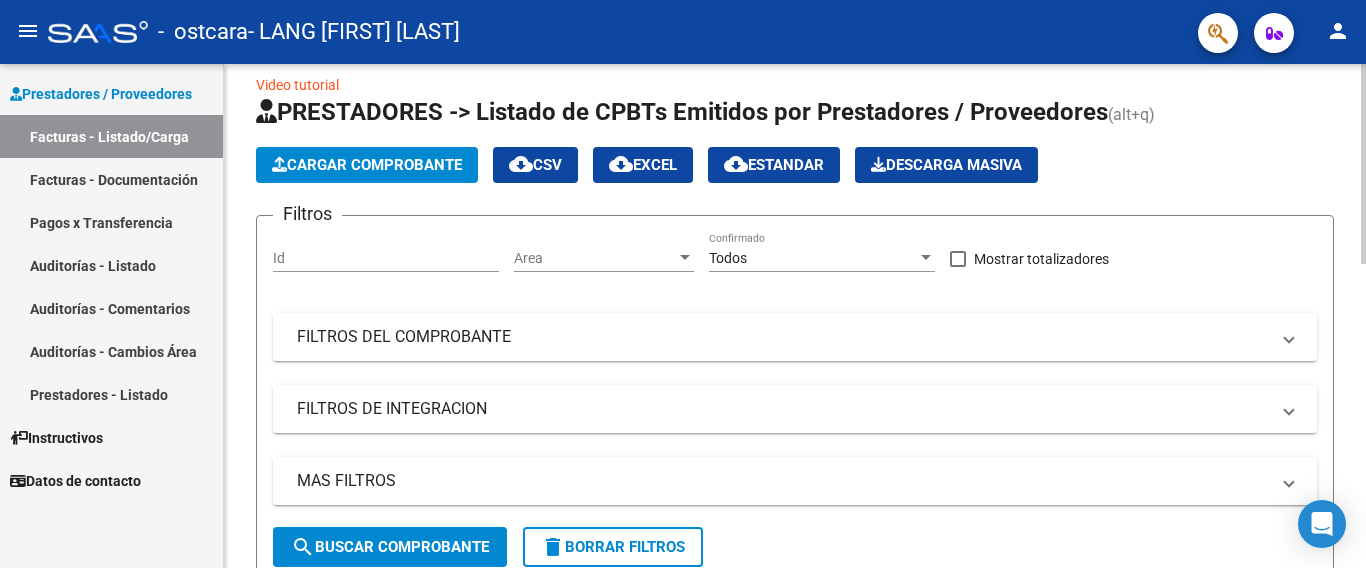 click 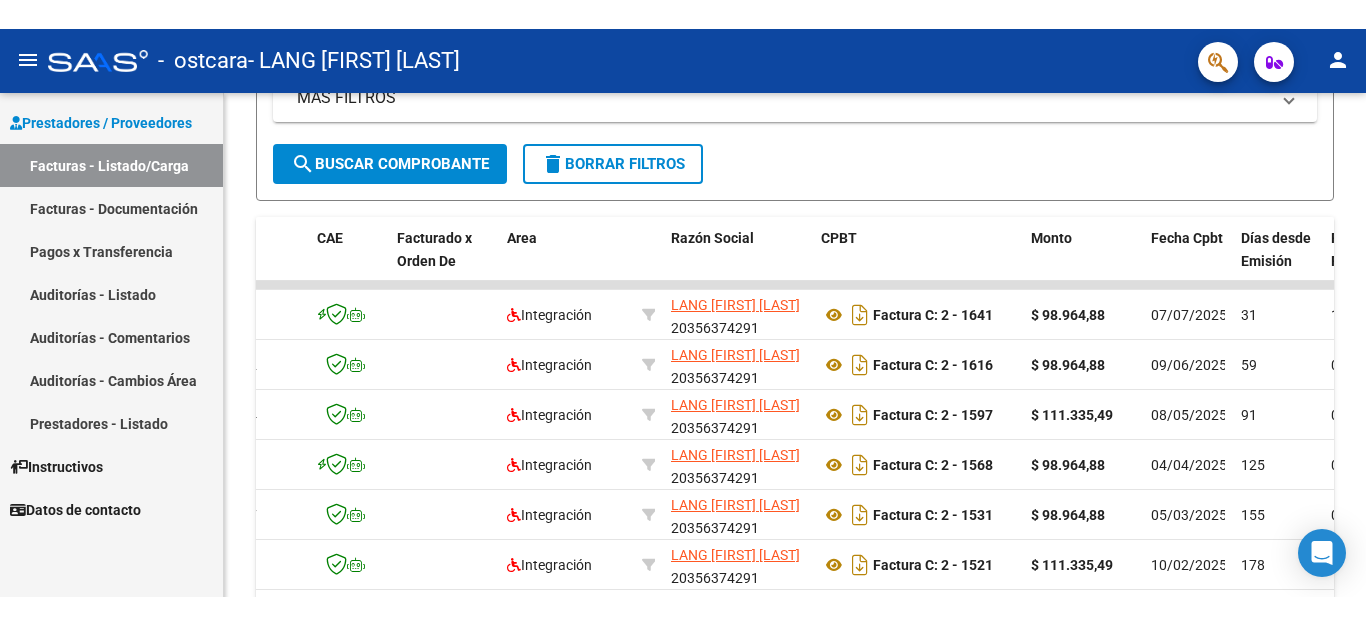 scroll, scrollTop: 765, scrollLeft: 0, axis: vertical 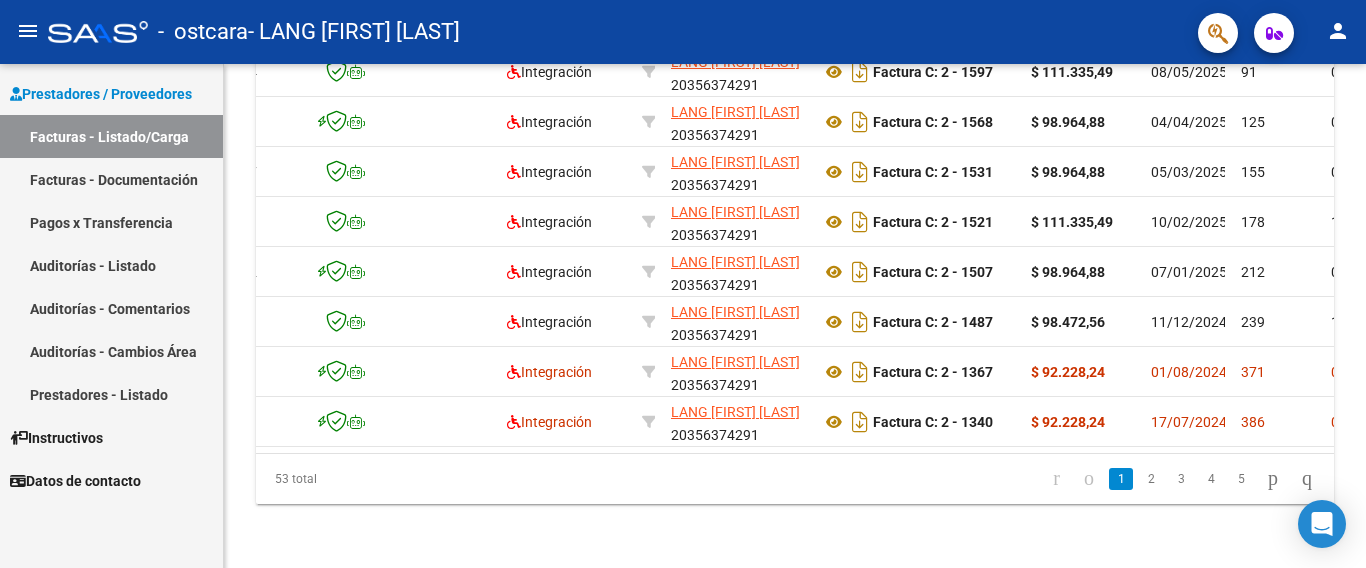 drag, startPoint x: 1196, startPoint y: 482, endPoint x: 1350, endPoint y: 595, distance: 191.01047 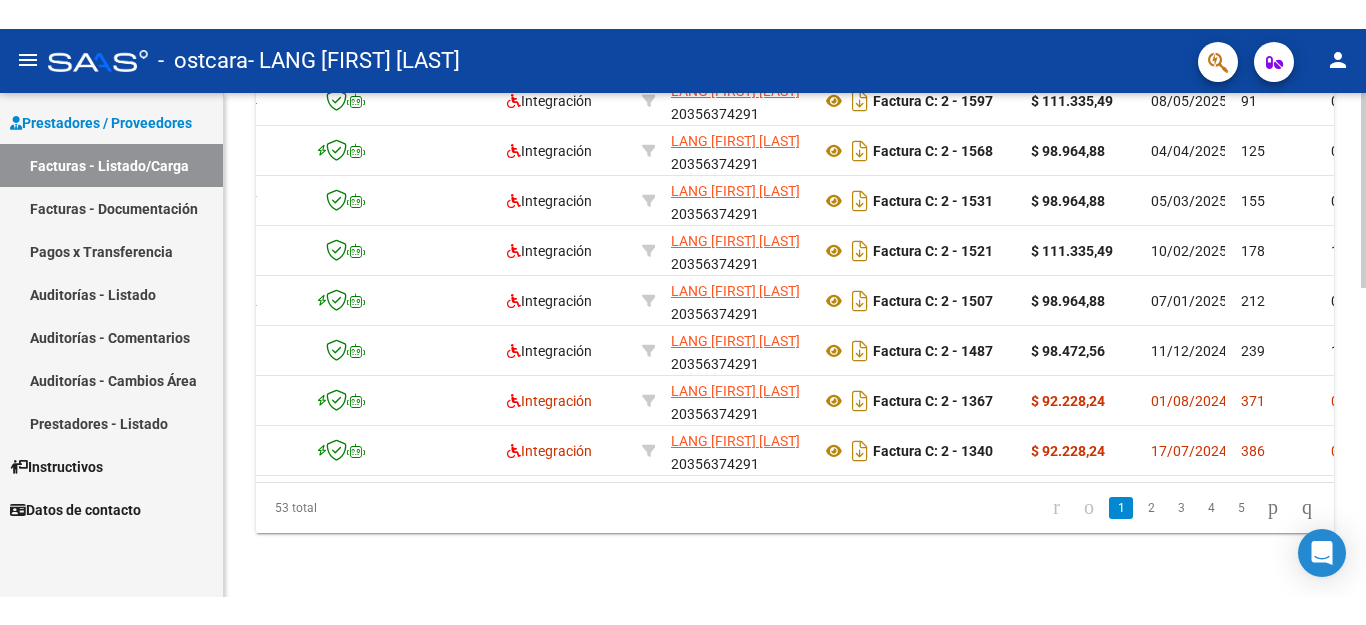 scroll, scrollTop: 708, scrollLeft: 0, axis: vertical 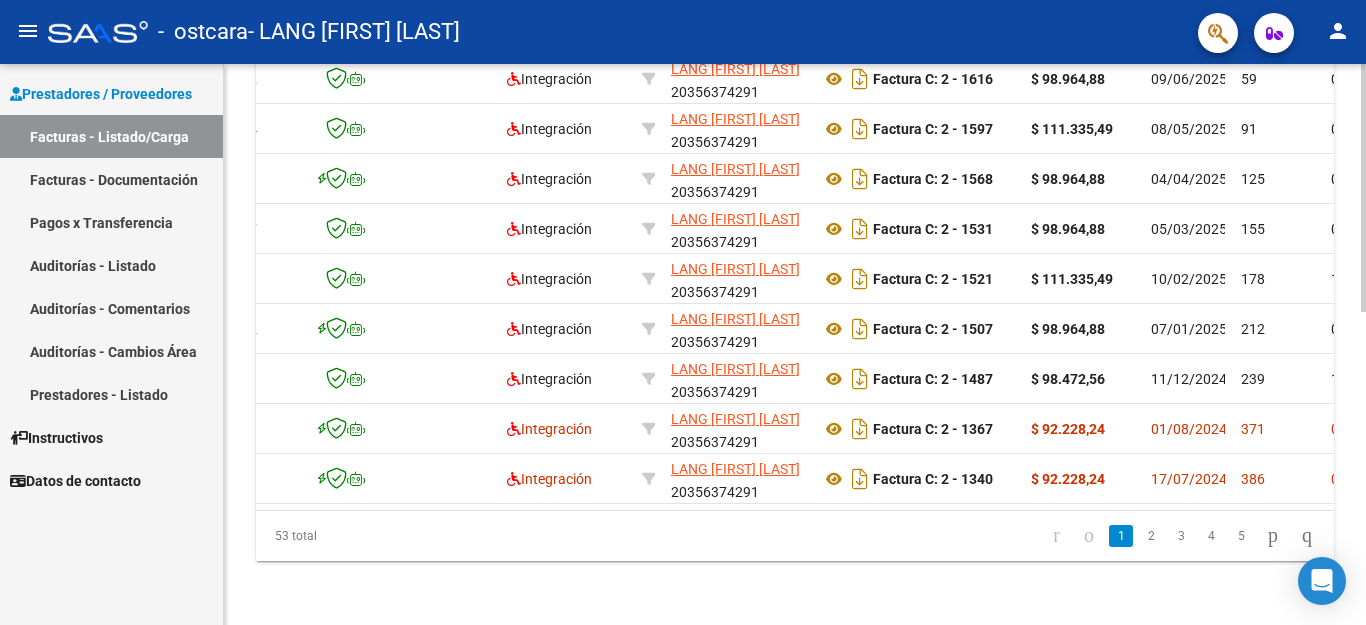 click 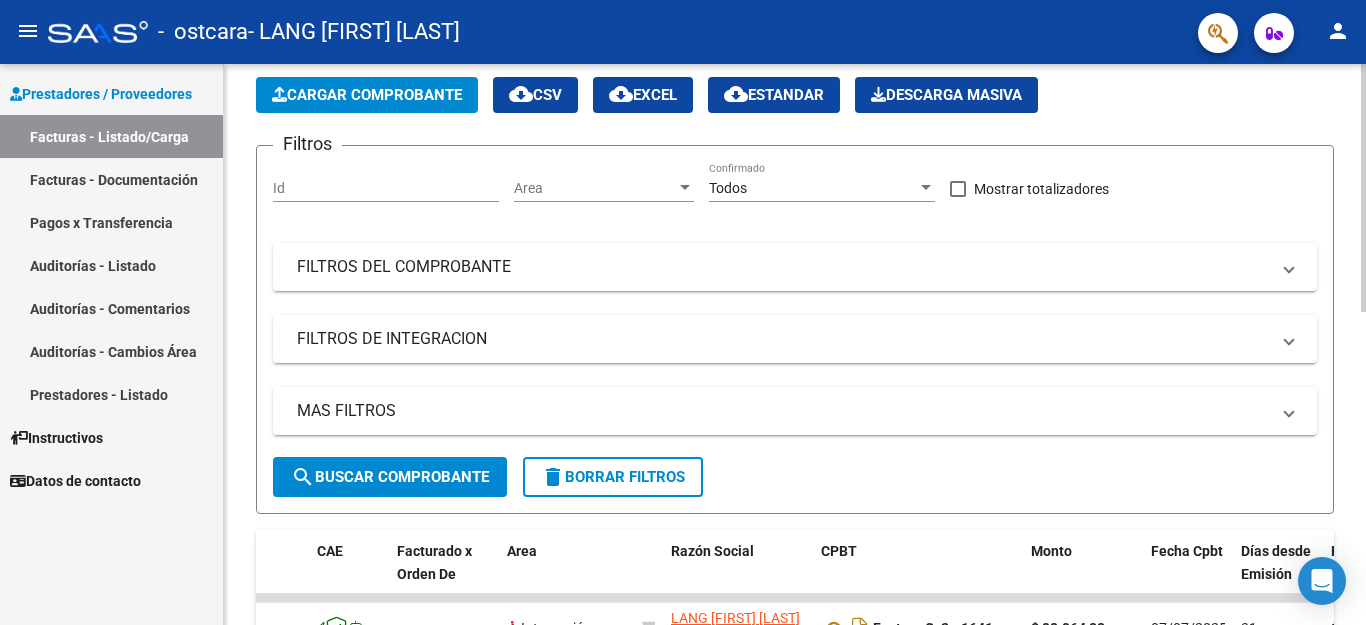 click on "PRESTADORES -> Listado de CPBTs Emitidos por Prestadores / Proveedores (alt+q)   Cargar Comprobante
cloud_download  CSV  cloud_download  EXCEL  cloud_download  Estandar   Descarga Masiva
Filtros Id Area Area Todos Confirmado   Mostrar totalizadores   FILTROS DEL COMPROBANTE  Comprobante Tipo Comprobante Tipo Start date – End date Fec. Comprobante Desde / Hasta Días Emisión Desde(cant. días) Días Emisión Hasta(cant. días) CUIT / Razón Social Pto. Venta Nro. Comprobante Código SSS CAE Válido CAE Válido Todos Cargado Módulo Hosp. Todos Tiene facturacion Apócrifa Hospital Refes  FILTROS DE INTEGRACION  Período De Prestación Campos del Archivo de Rendición Devuelto x SSS (dr_envio) Todos Rendido x SSS (dr_envio) Tipo de Registro Tipo de Registro Período Presentación Período Presentación Campos del Legajo Asociado (preaprobación) Afiliado Legajo (cuil/nombre) Todos Solo facturas preaprobadas  MAS FILTROS  Todos Con Doc. Respaldatoria Todos Con Trazabilidad Todos Asociado a Expediente Sur" 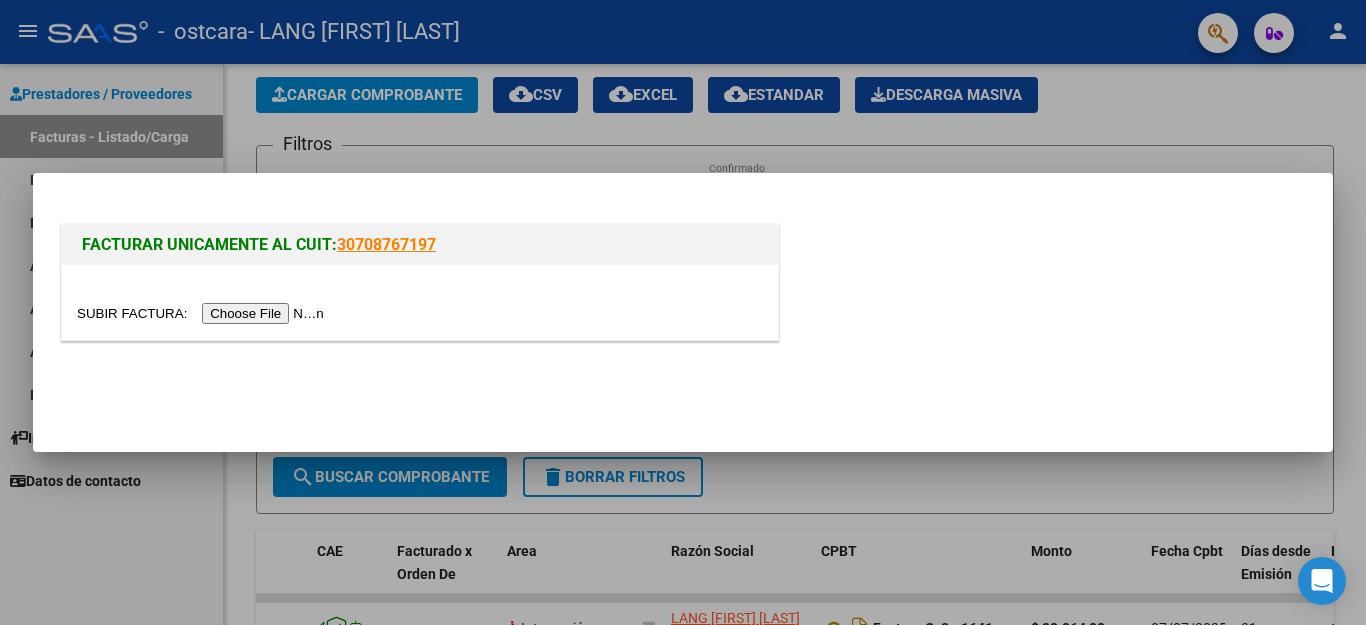 click at bounding box center (203, 313) 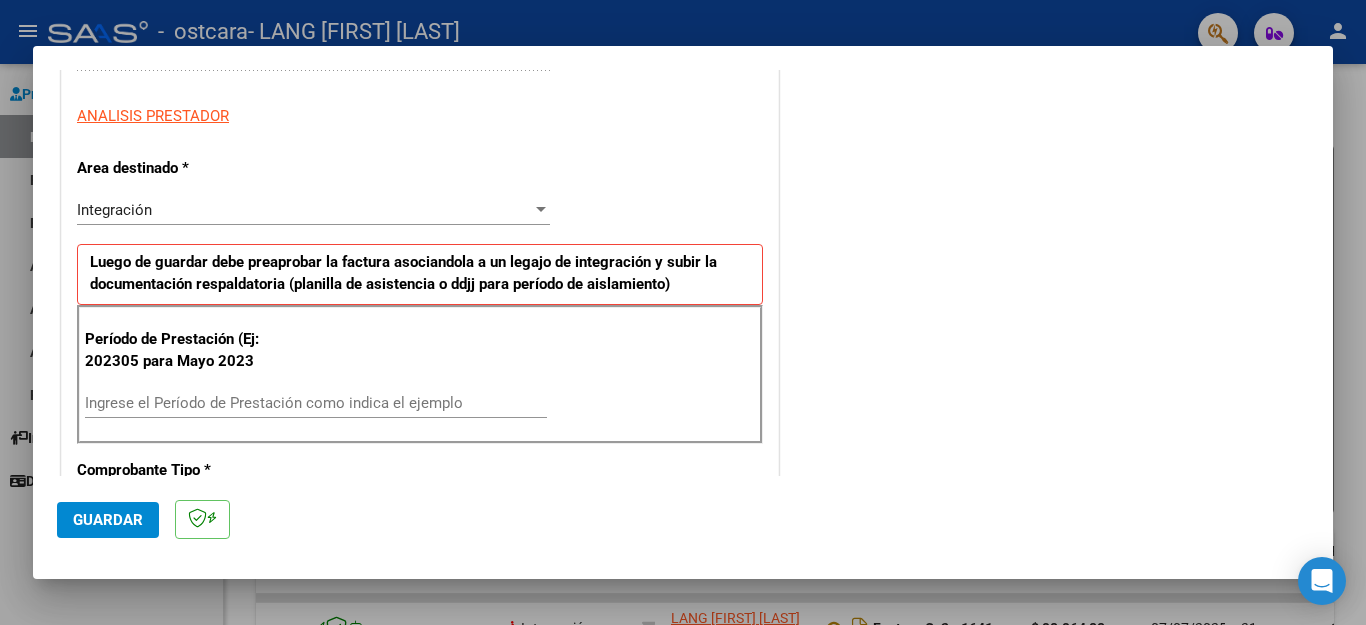 scroll, scrollTop: 351, scrollLeft: 0, axis: vertical 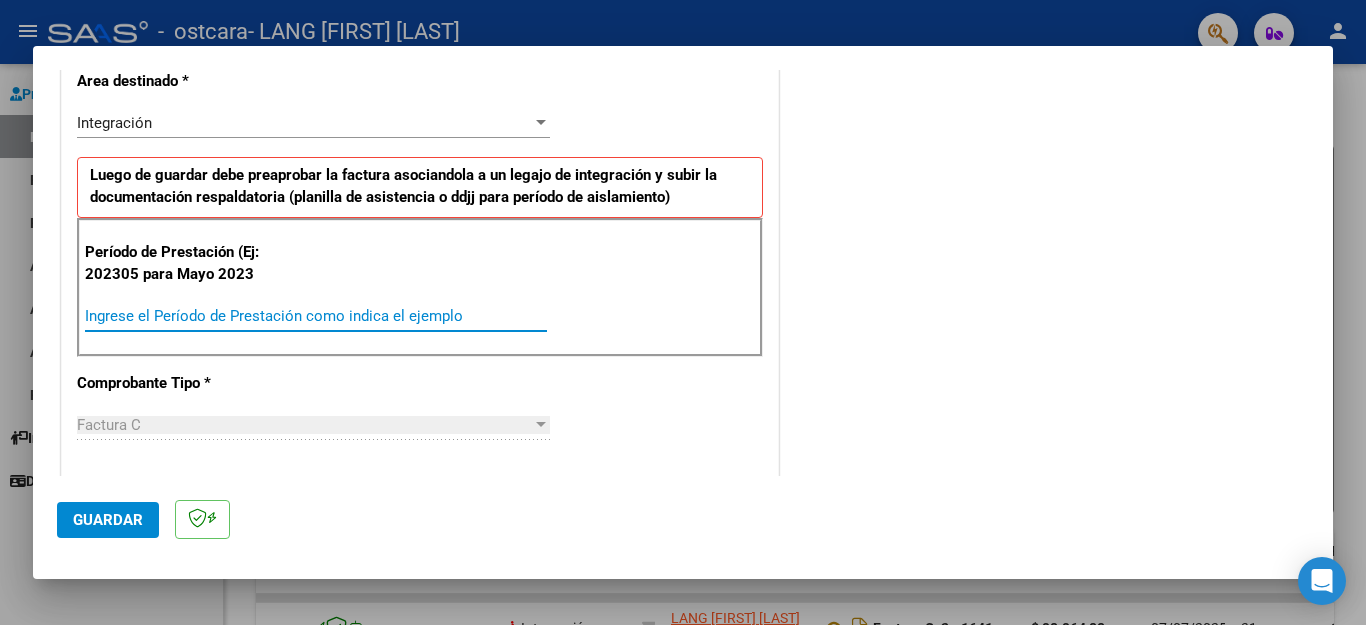click on "Ingrese el Período de Prestación como indica el ejemplo" at bounding box center [316, 316] 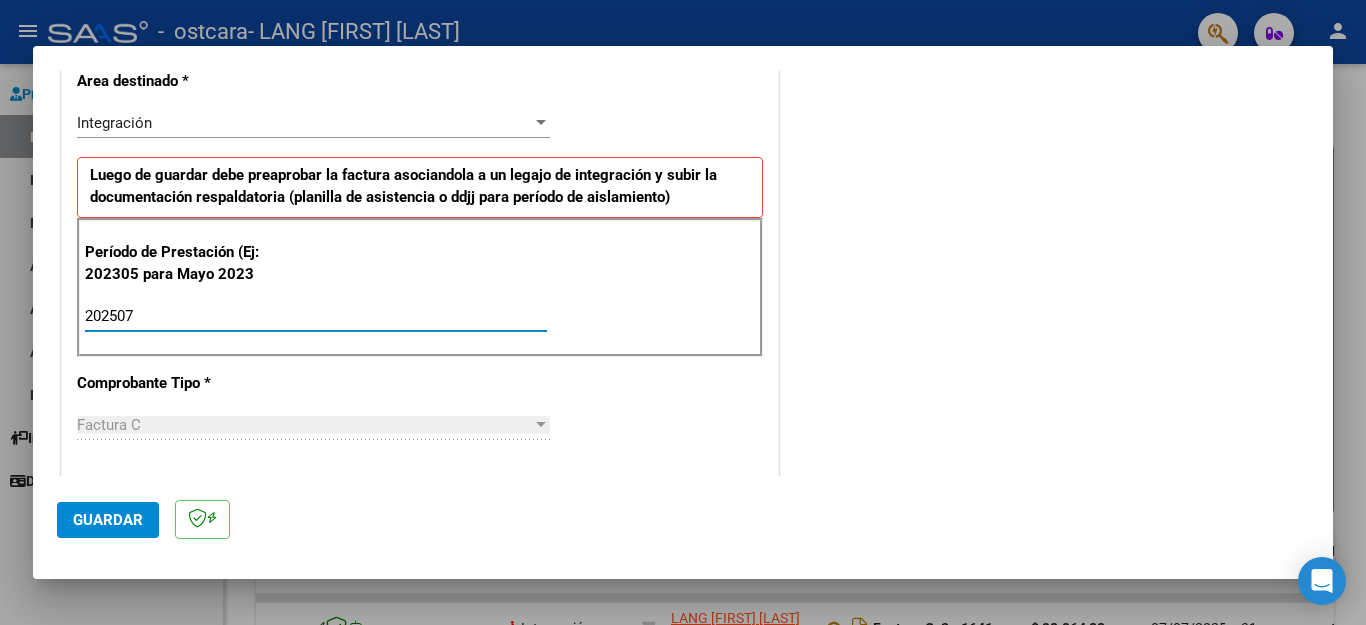 type on "202507" 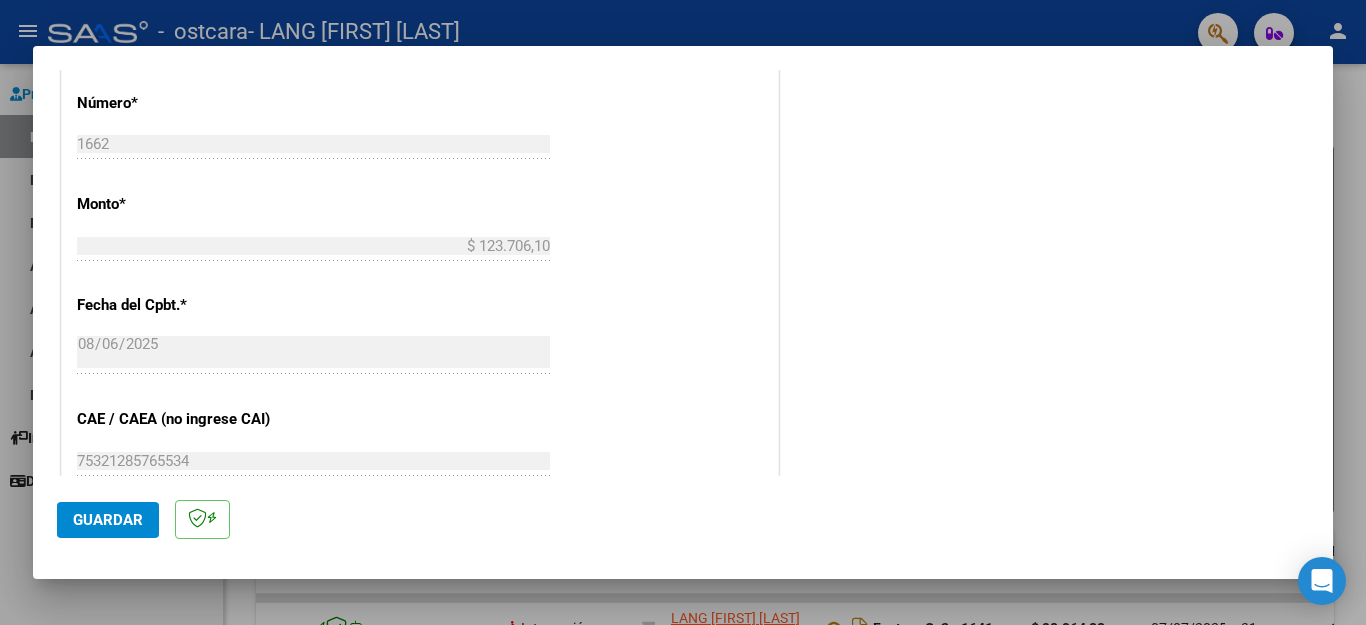 scroll, scrollTop: 935, scrollLeft: 0, axis: vertical 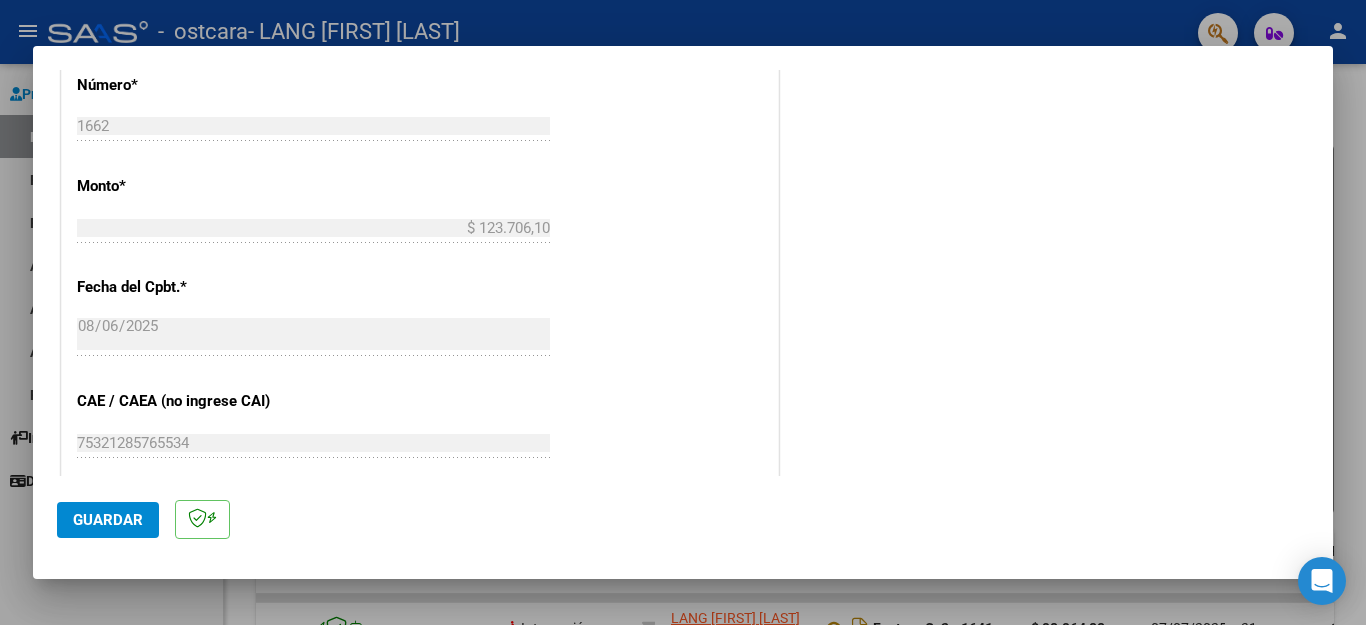click on "COMPROBANTE VER COMPROBANTE El comprobante fue leído exitosamente. DATOS DEL COMPROBANTE CUIT * 20-35637429-1 Ingresar CUIT ANALISIS PRESTADOR Area destinado * Integración Seleccionar Area Luego de guardar debe preaprobar la factura asociandola a un legajo de integración y subir la documentación respaldatoria (planilla de asistencia o ddjj para período de aislamiento) Período de Prestación (Ej: 202305 para Mayo 2023 202507 Ingrese el Período de Prestación como indica el ejemplo Comprobante Tipo * Factura C Seleccionar Tipo Punto de Venta * 2 Ingresar el Nro. Número * 1662 Ingresar el Nro. Monto * $ 123.706,10 Ingresar el monto Fecha del Cpbt. * 2025-08-06 Ingresar la fecha CAE / CAEA (no ingrese CAI) 75321285765534 Ingresar el CAE o CAEA (no ingrese CAI) Fecha de Vencimiento Ingresar la fecha Ref. Externa Ingresar la ref. N° Liquidación Ingresar el N° Liquidación COMENTARIOS Comentarios del Prestador / Gerenciador:" at bounding box center [683, 273] 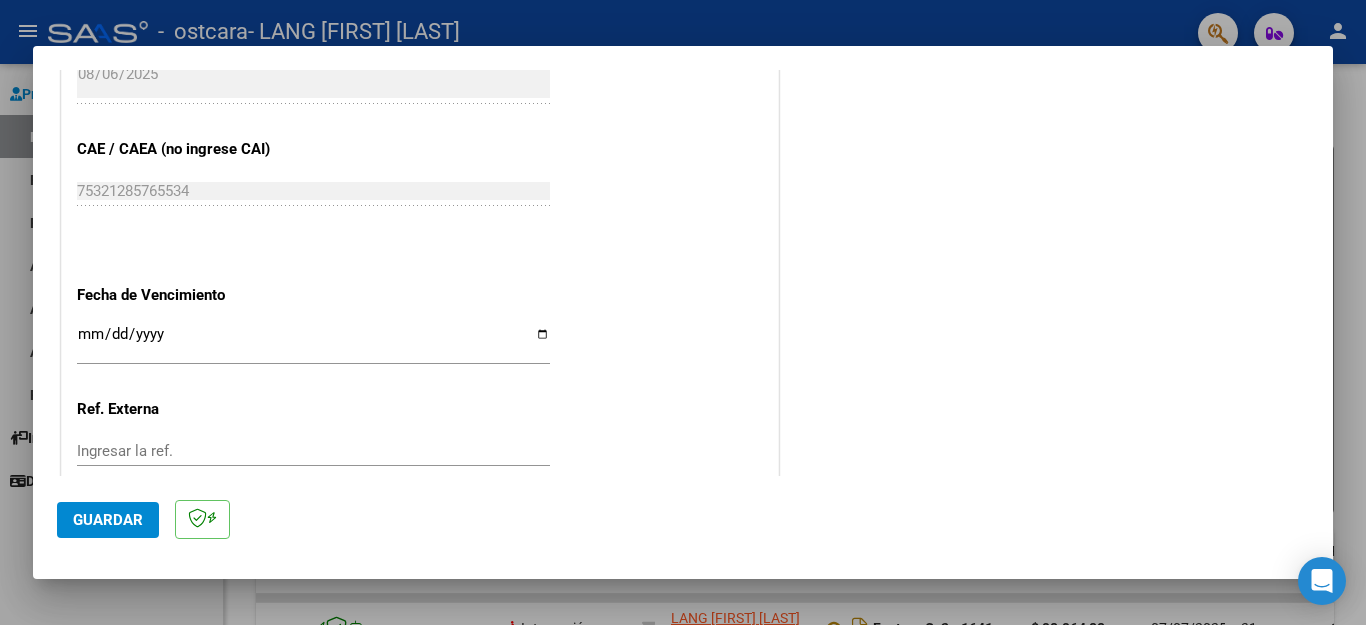 scroll, scrollTop: 1292, scrollLeft: 0, axis: vertical 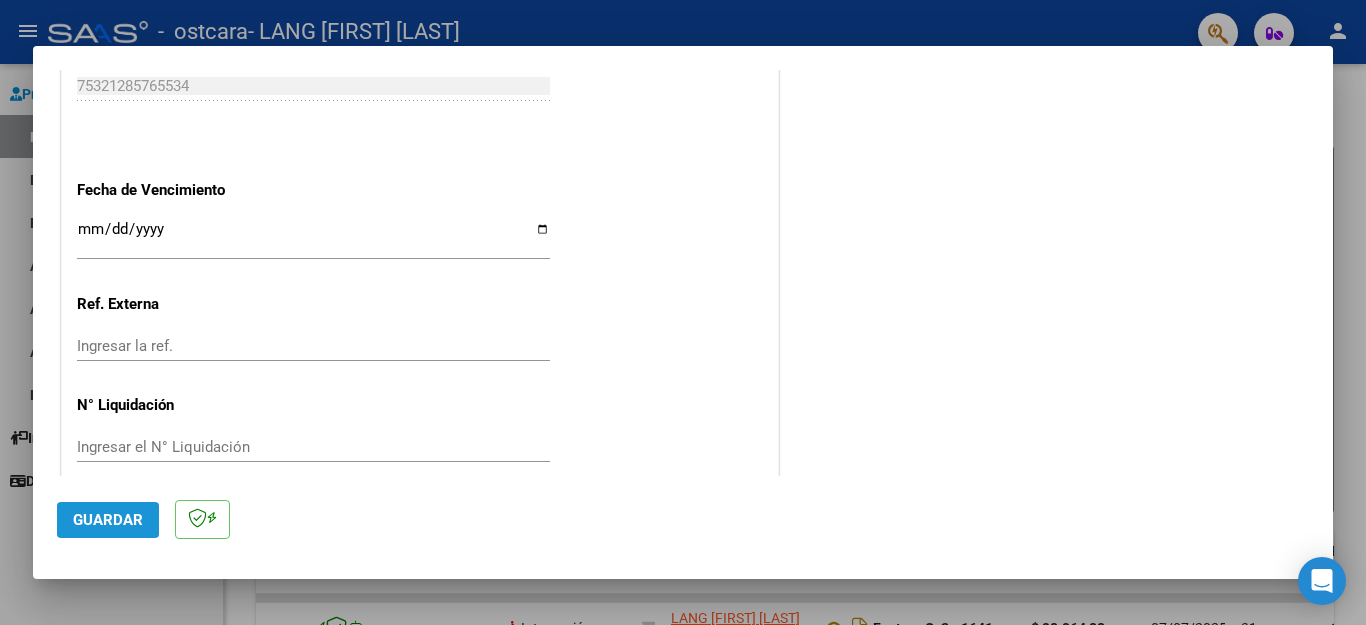 click on "Guardar" 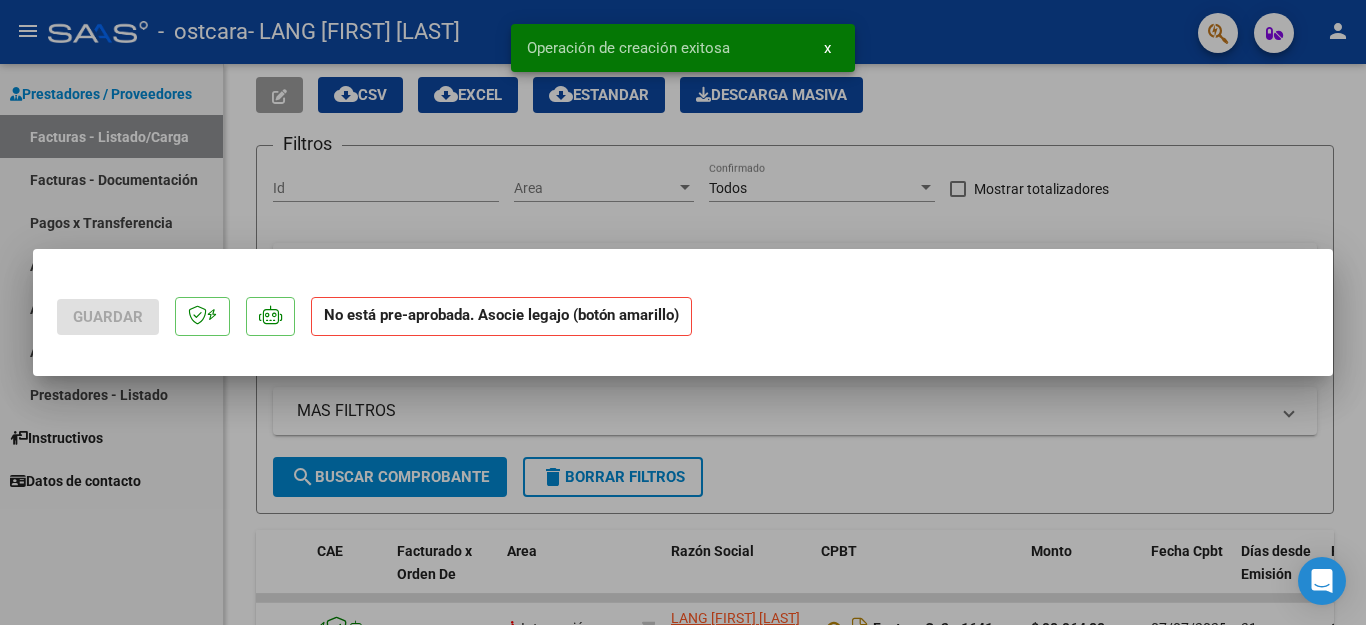 scroll, scrollTop: 0, scrollLeft: 0, axis: both 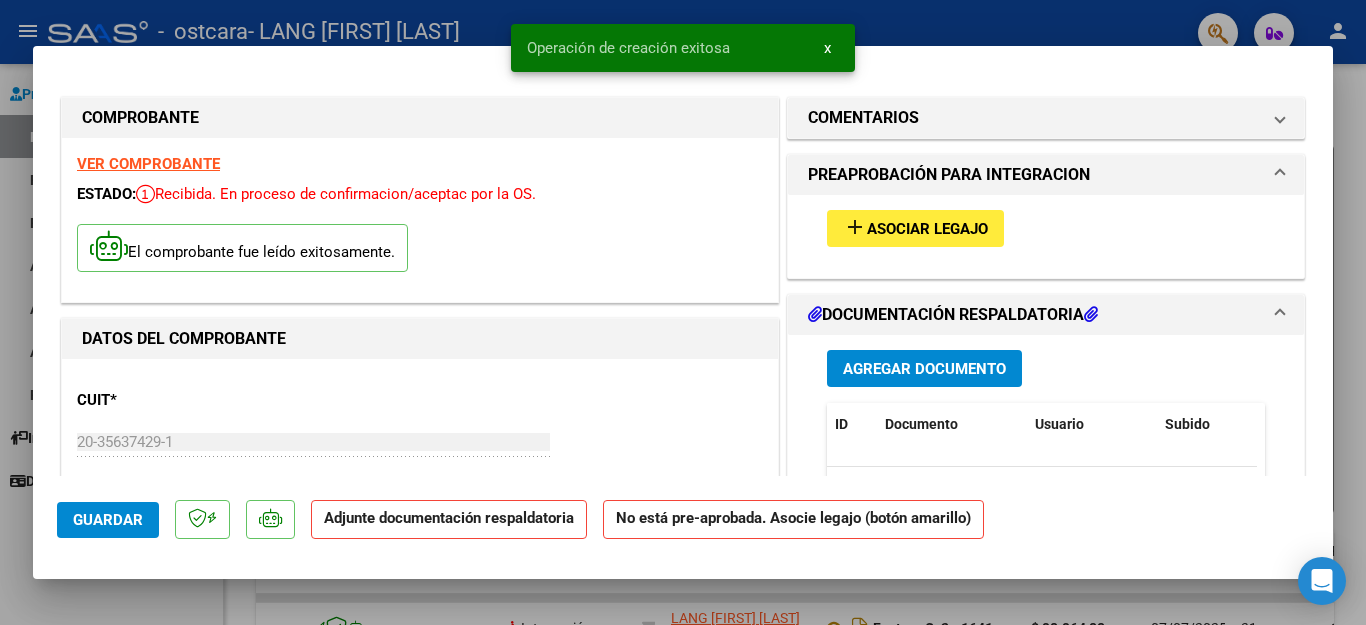 click on "Asociar Legajo" at bounding box center (927, 229) 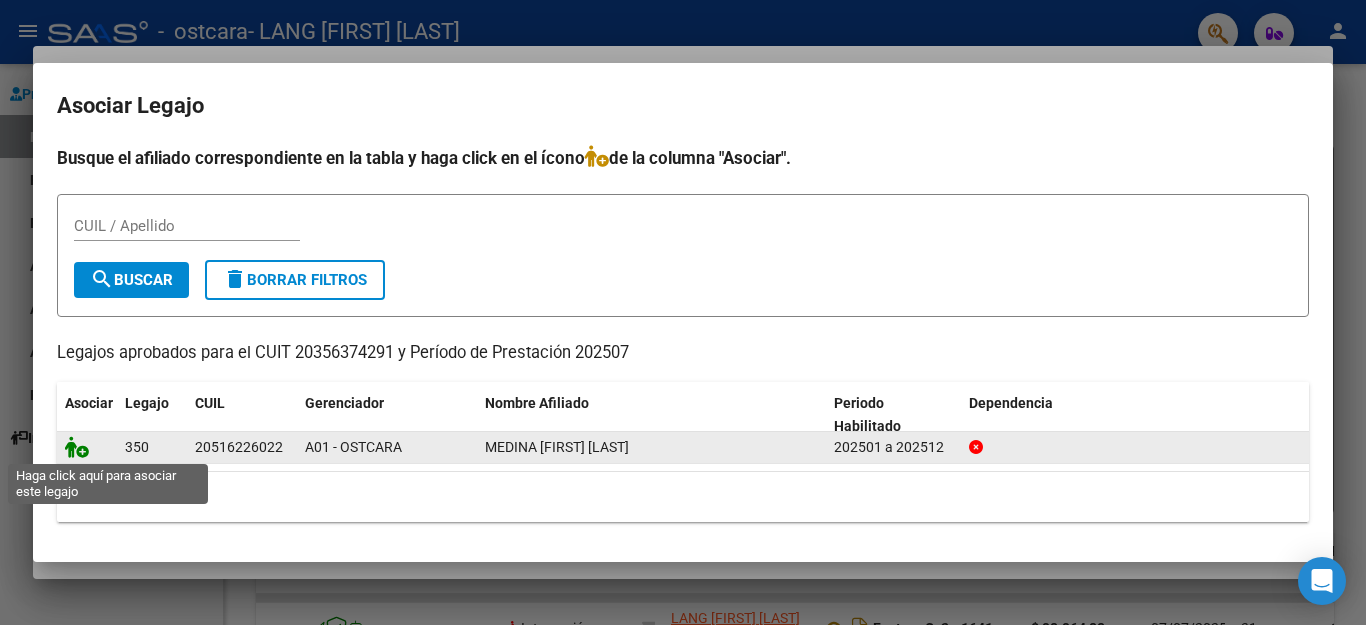 click 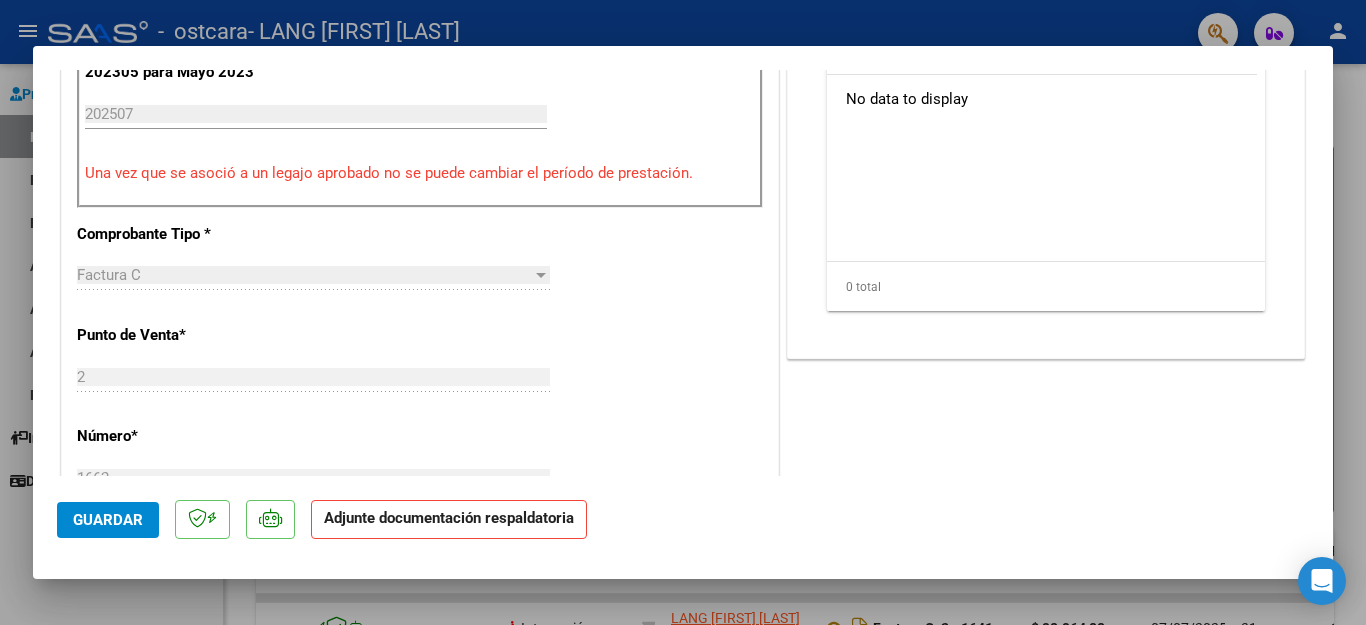 scroll, scrollTop: 571, scrollLeft: 0, axis: vertical 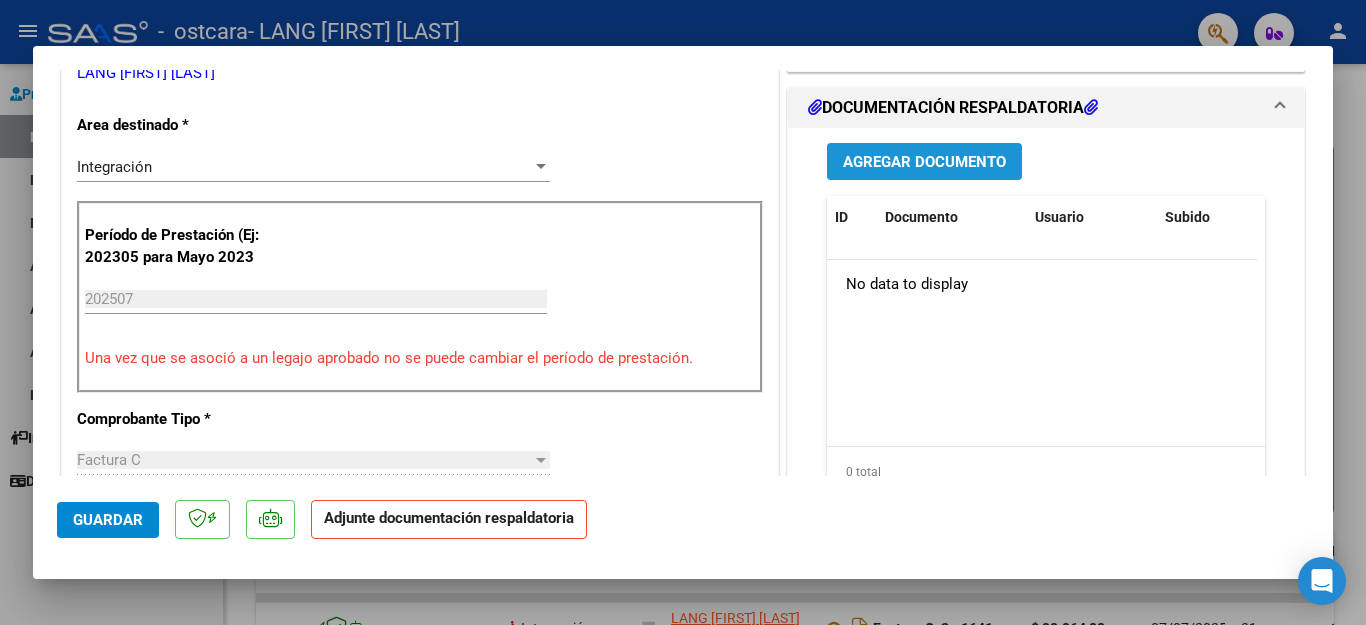 click on "Agregar Documento" at bounding box center [924, 162] 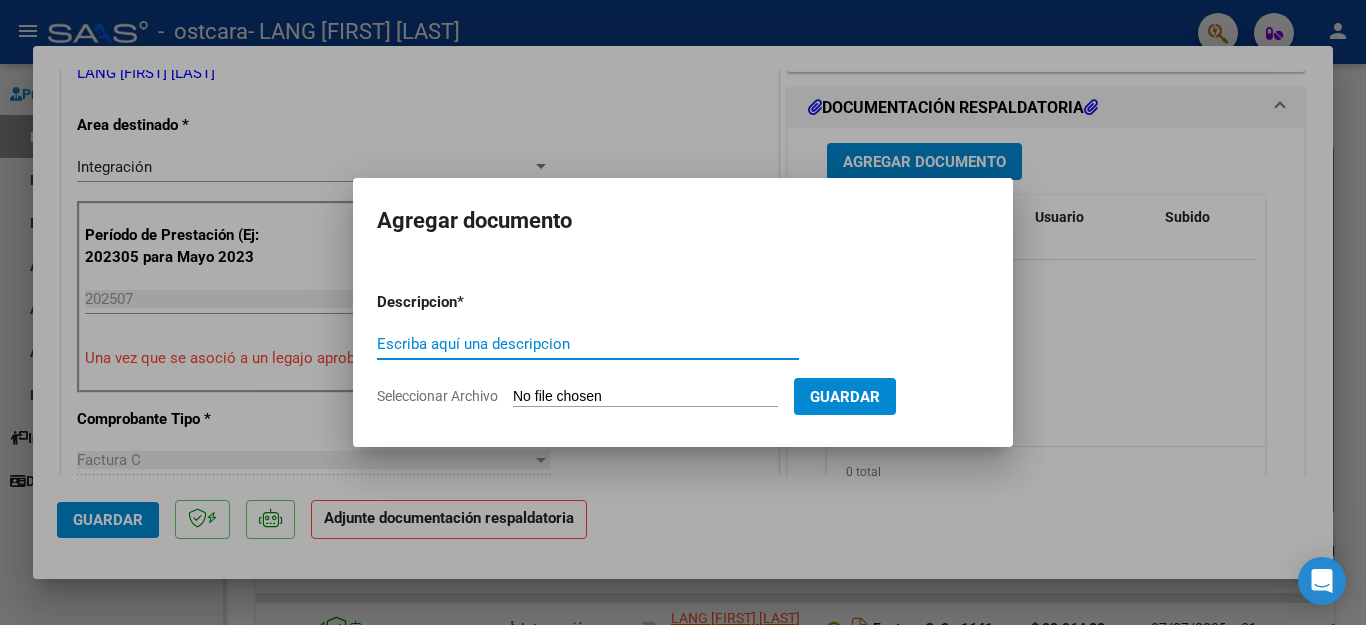 click on "Escriba aquí una descripcion" at bounding box center (588, 344) 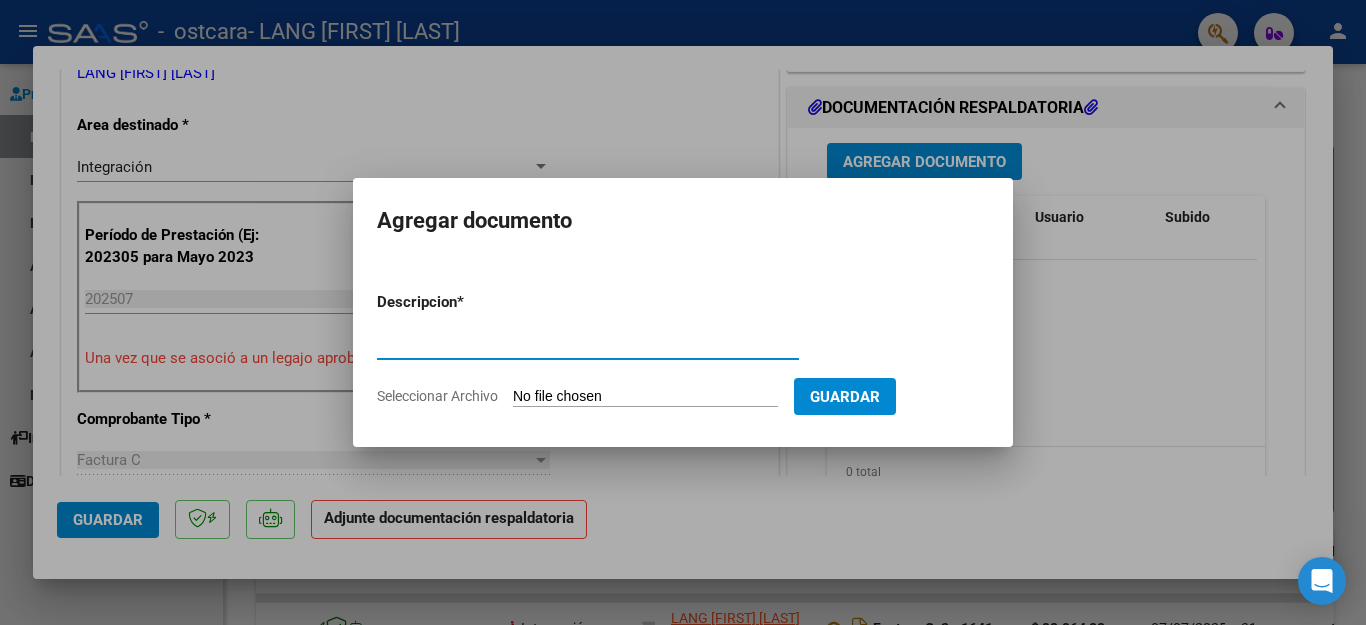 type on "PLANILLA DE ASISTENCIA" 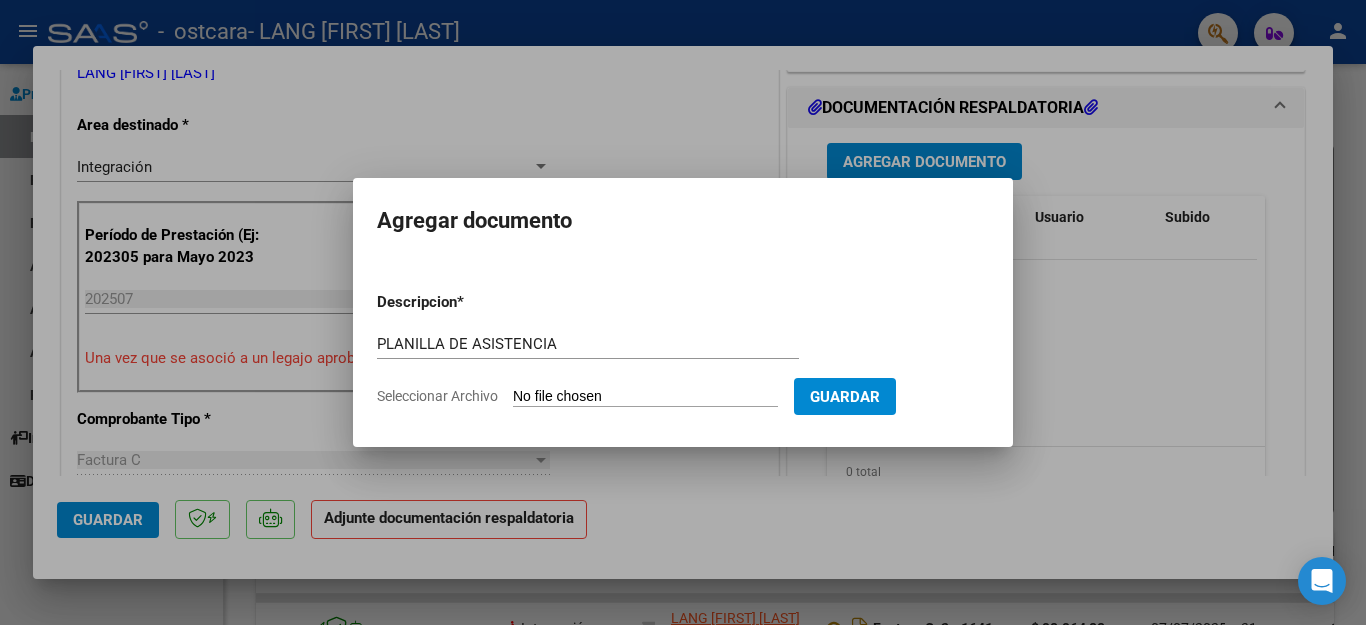 click on "Seleccionar Archivo" at bounding box center (645, 397) 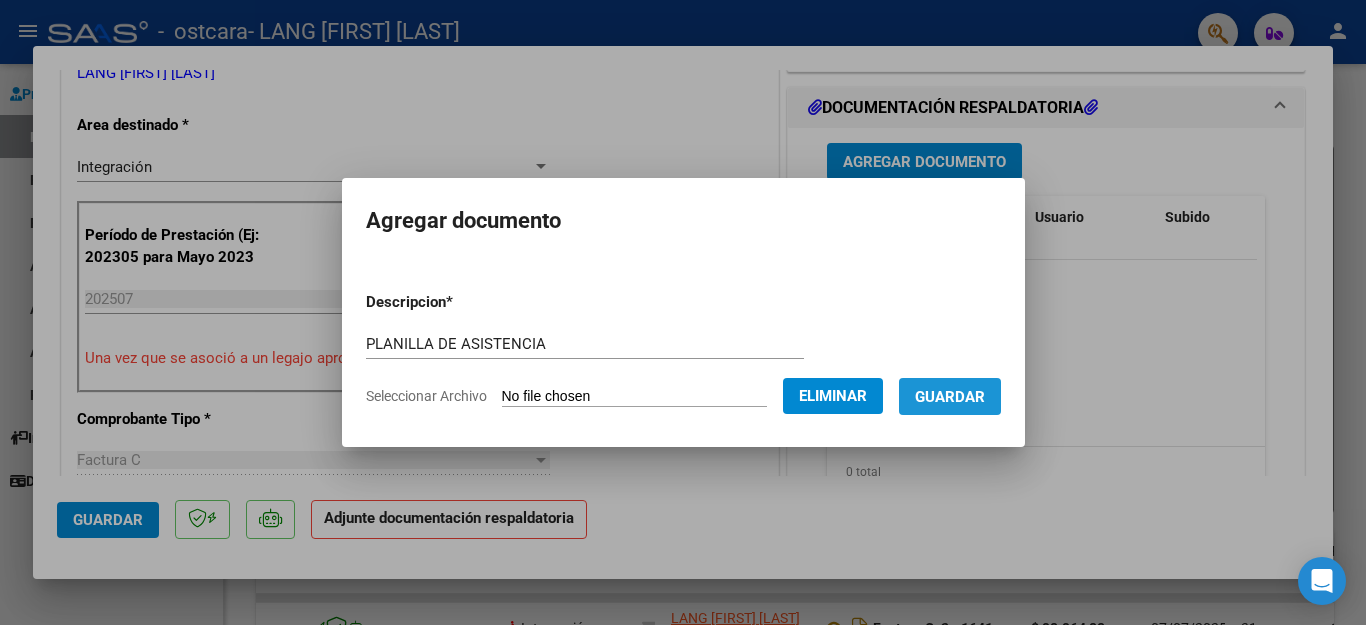 click on "Guardar" at bounding box center (950, 397) 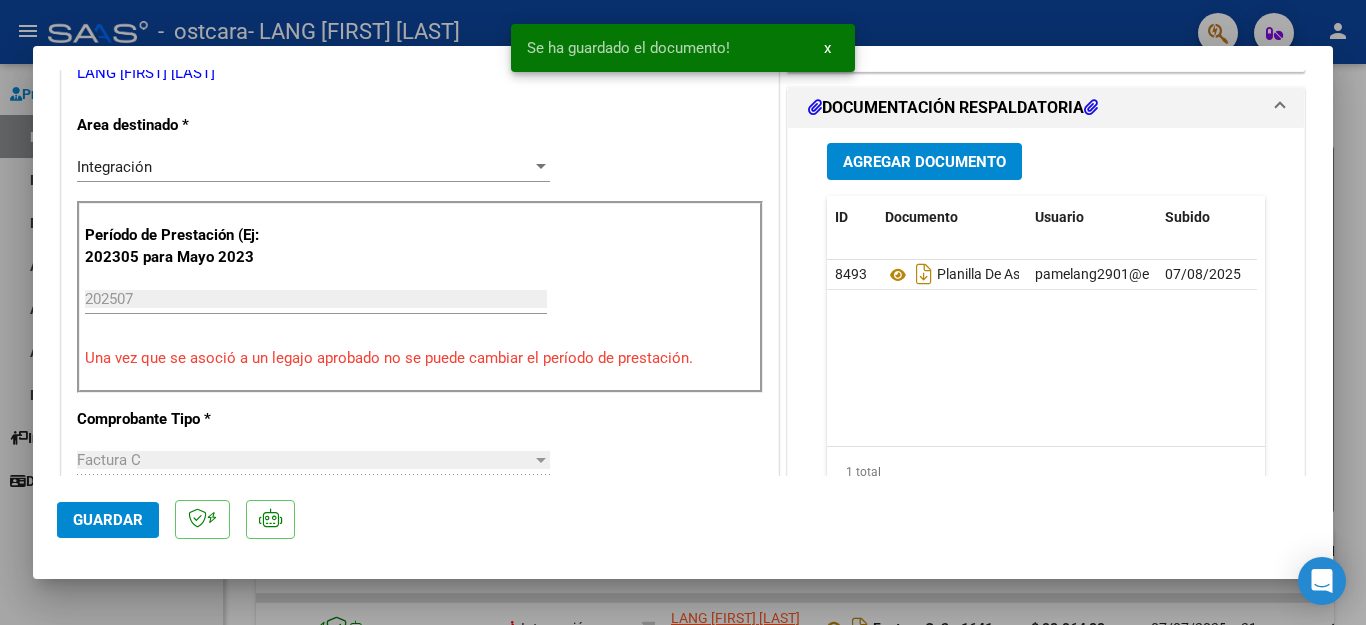 scroll, scrollTop: 251, scrollLeft: 0, axis: vertical 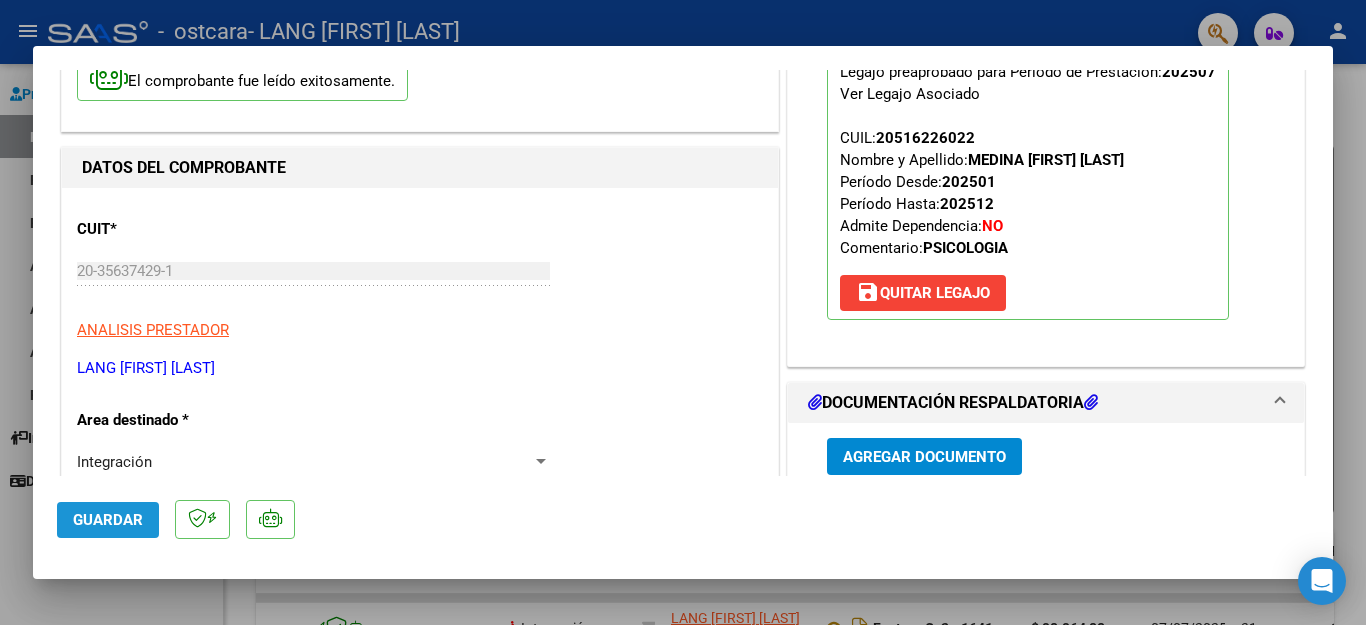 click on "Guardar" 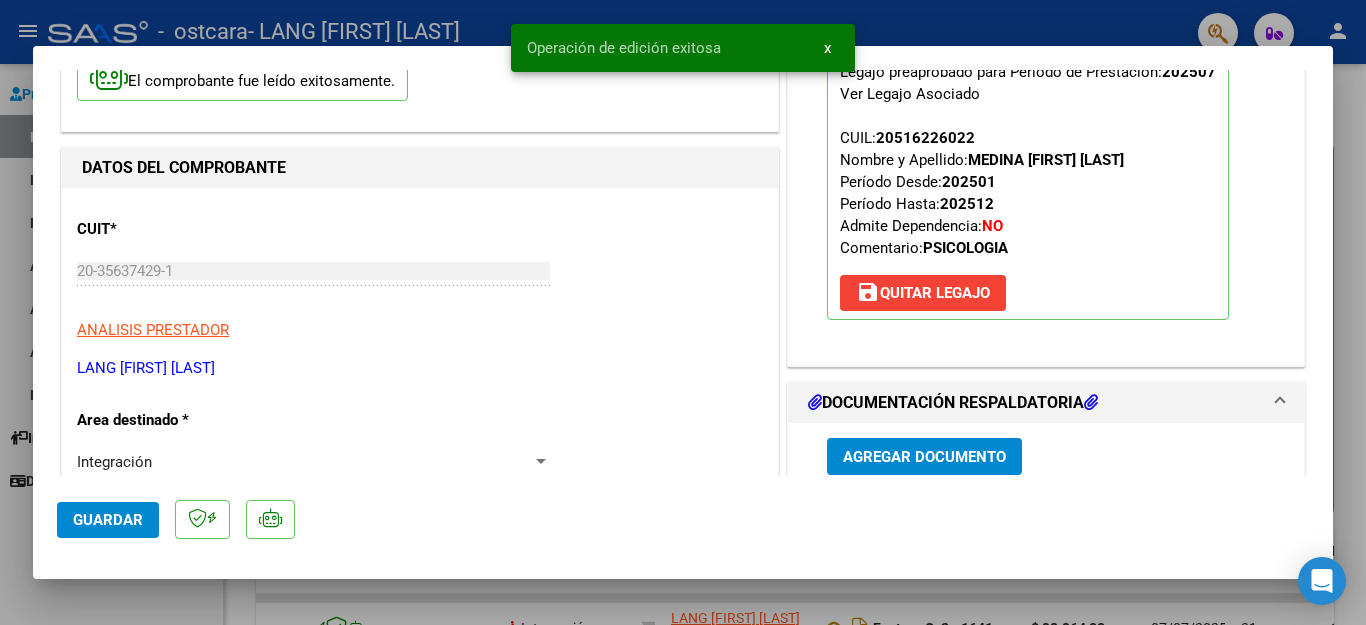 click at bounding box center [683, 312] 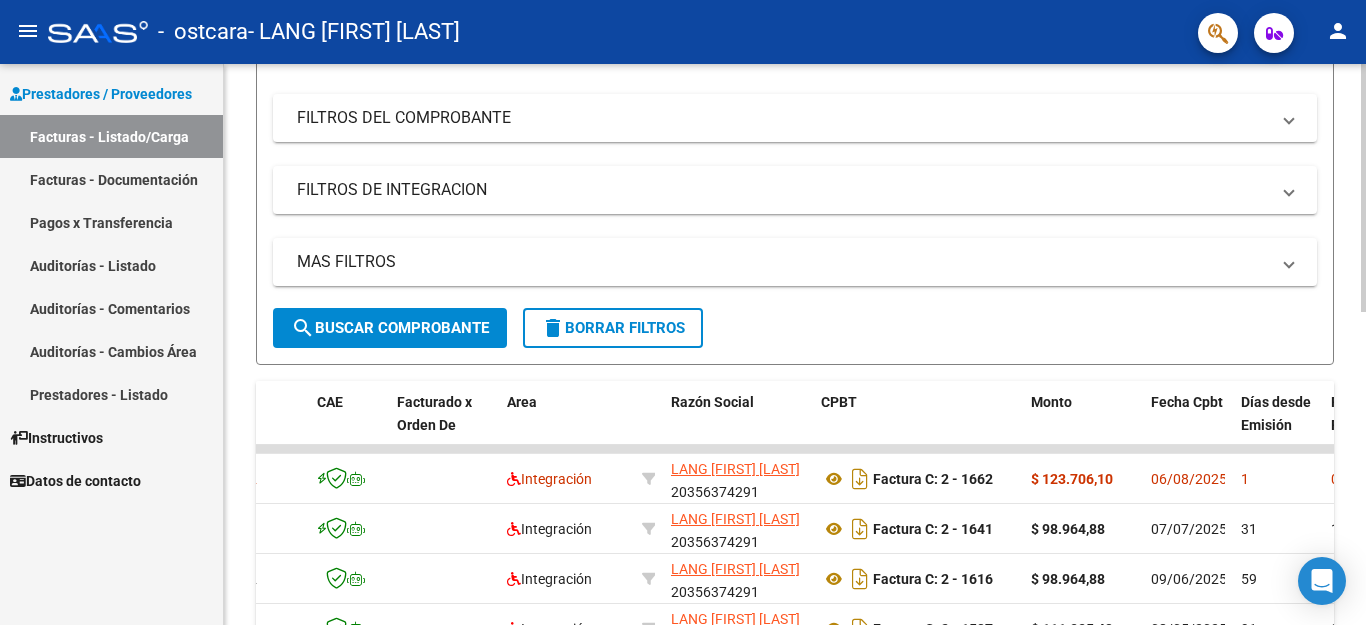 scroll, scrollTop: 243, scrollLeft: 0, axis: vertical 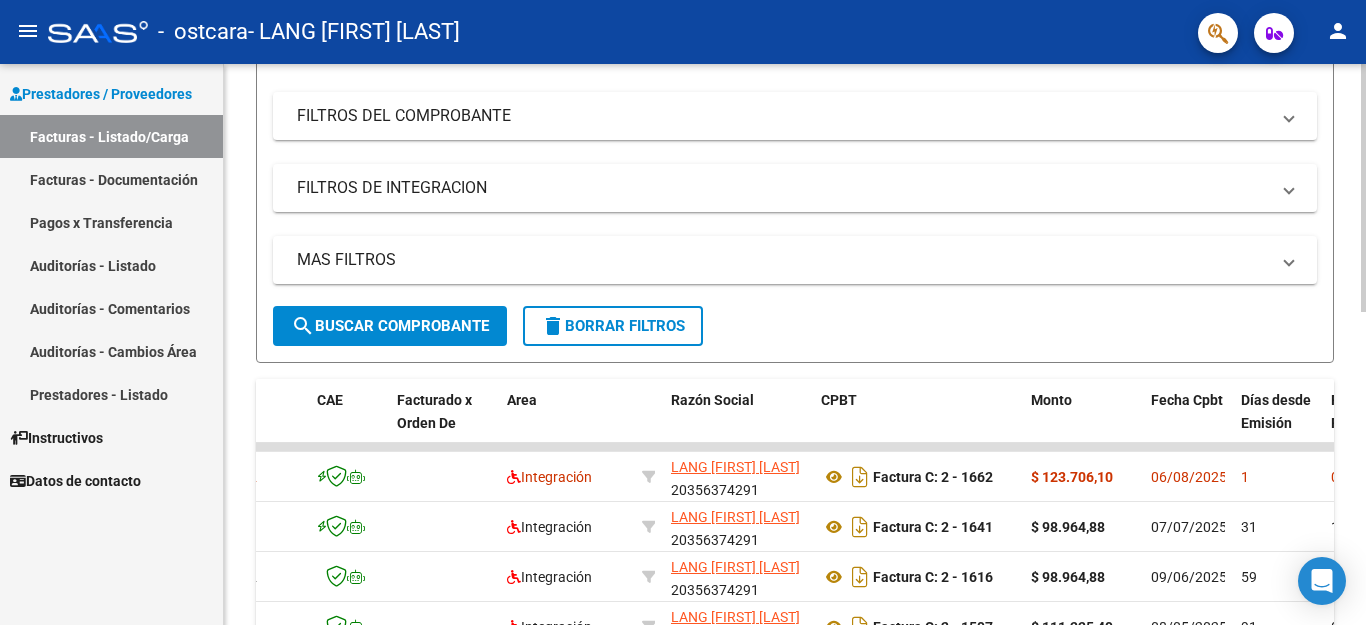 click 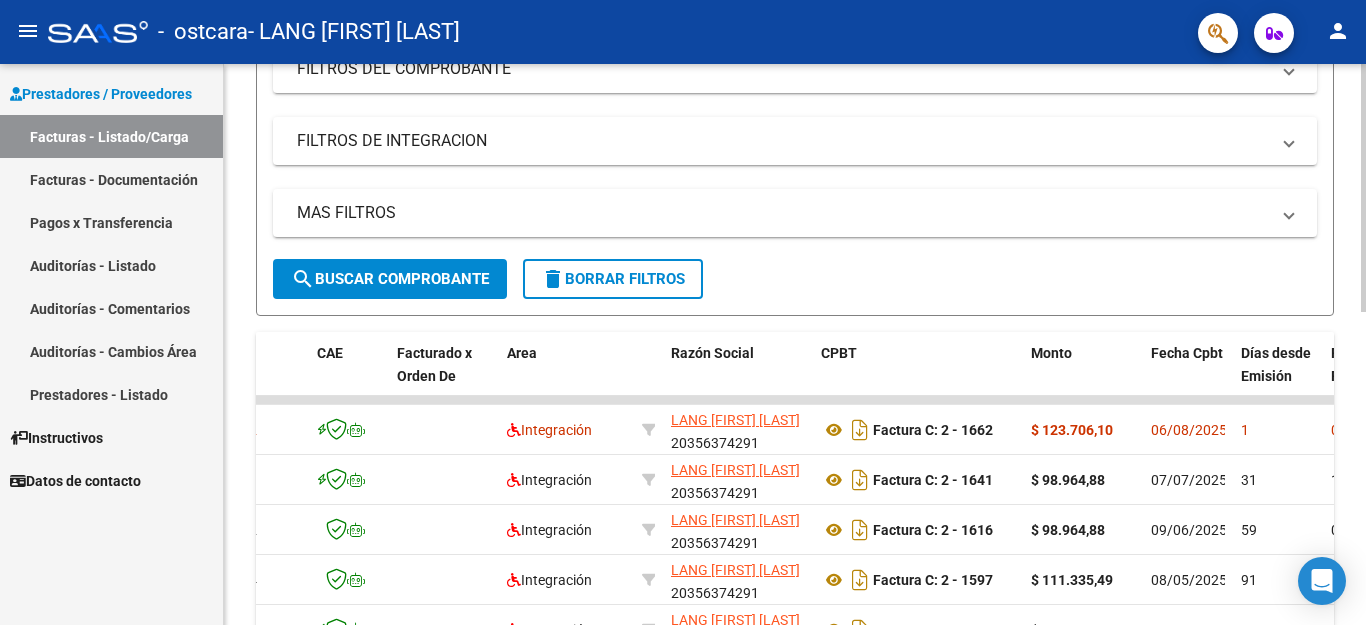 scroll, scrollTop: 292, scrollLeft: 0, axis: vertical 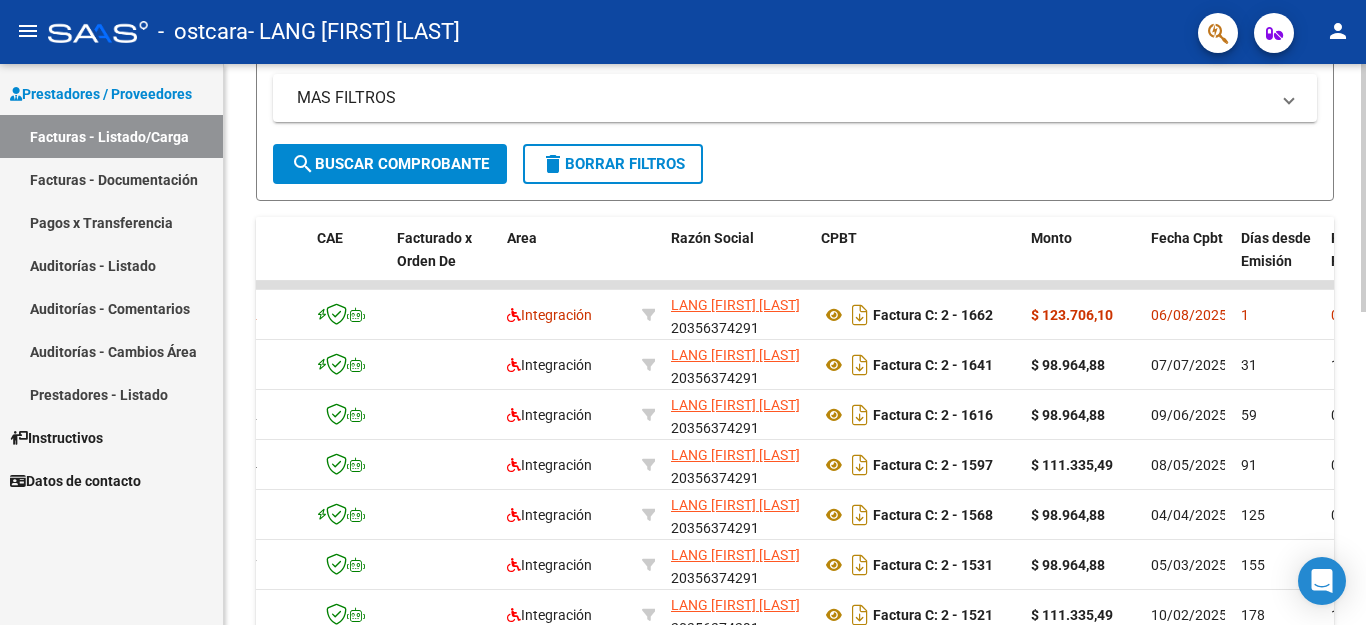 click 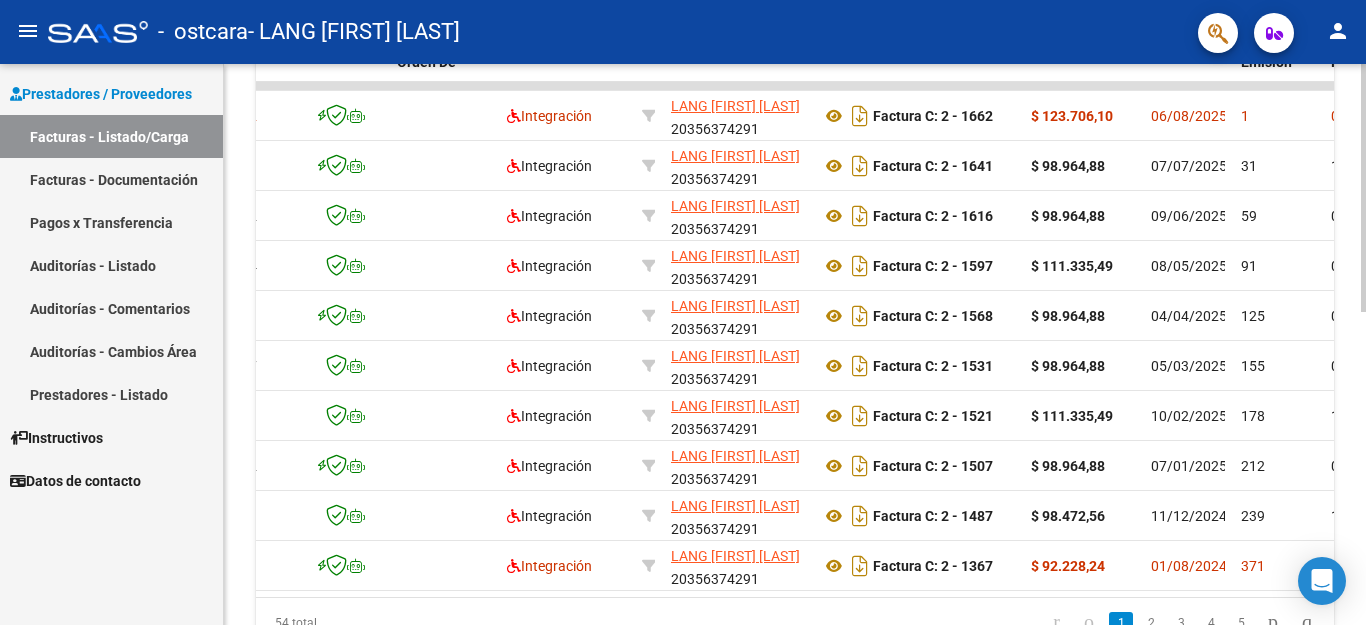 click 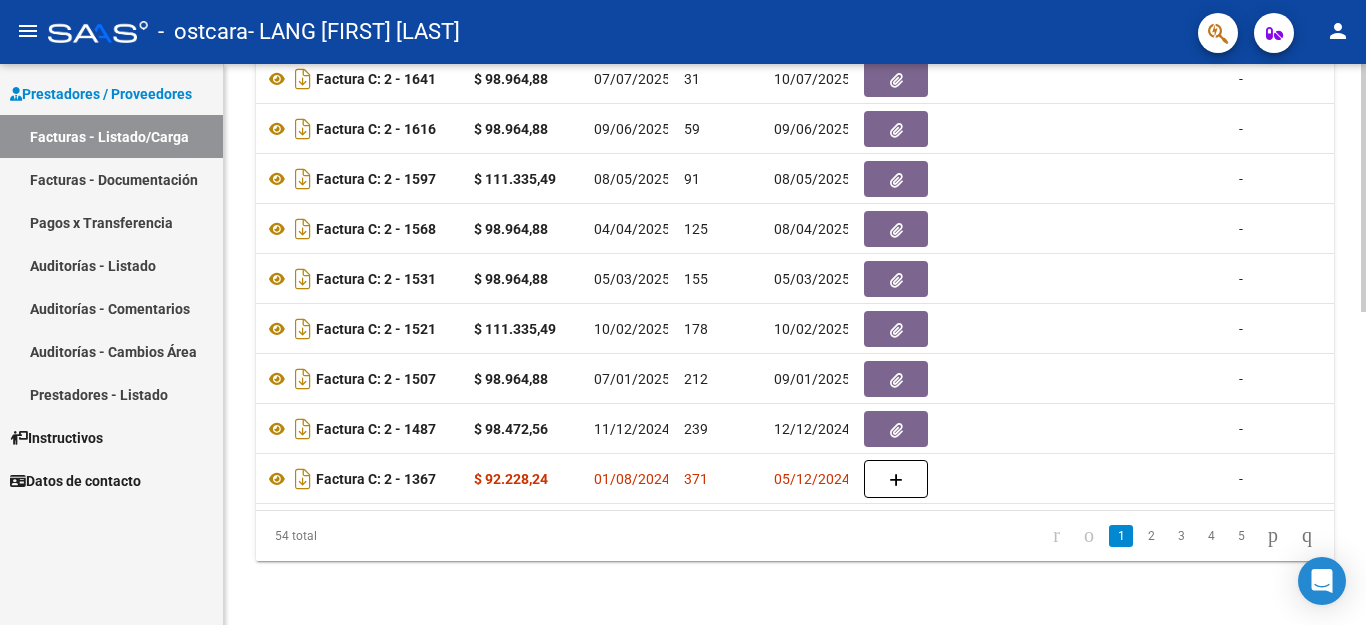 scroll, scrollTop: 0, scrollLeft: 699, axis: horizontal 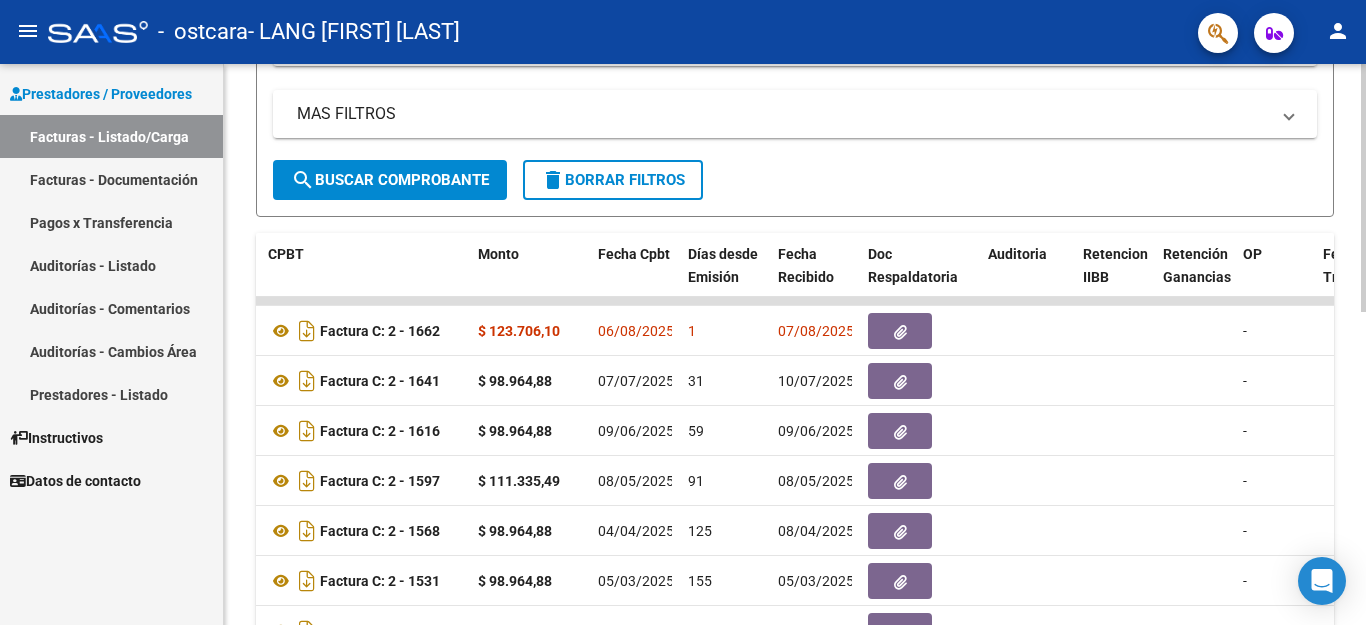 click 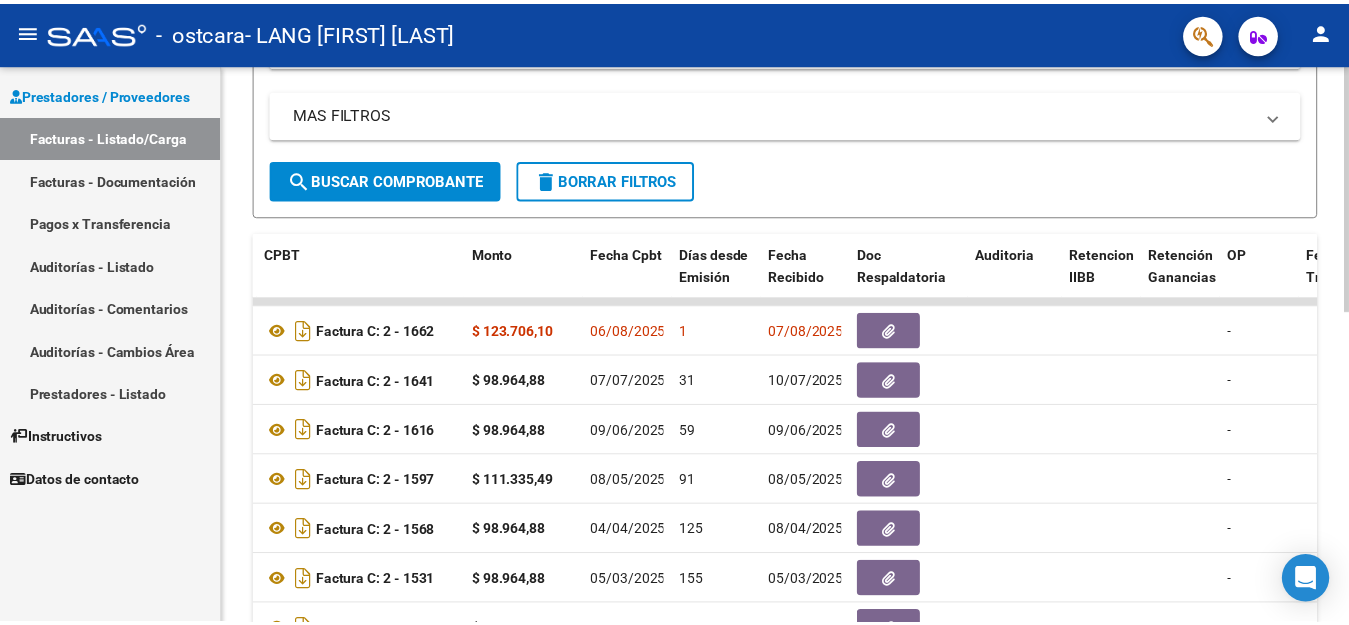 scroll, scrollTop: 391, scrollLeft: 0, axis: vertical 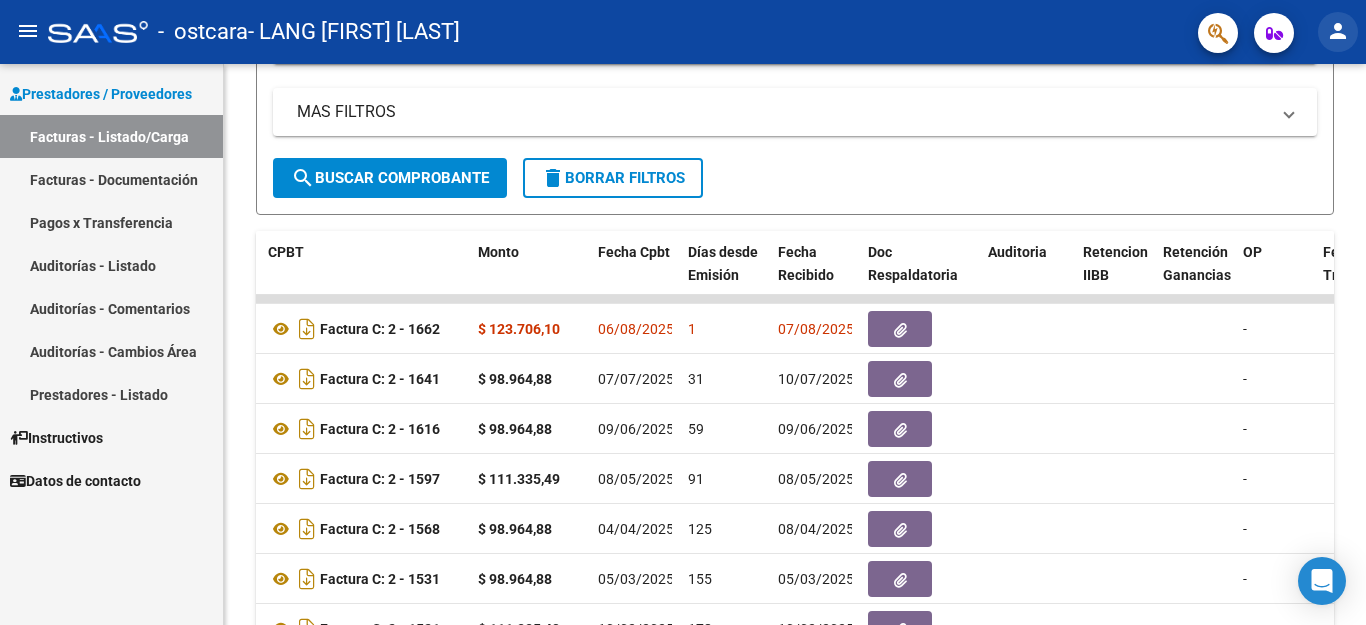 click on "person" 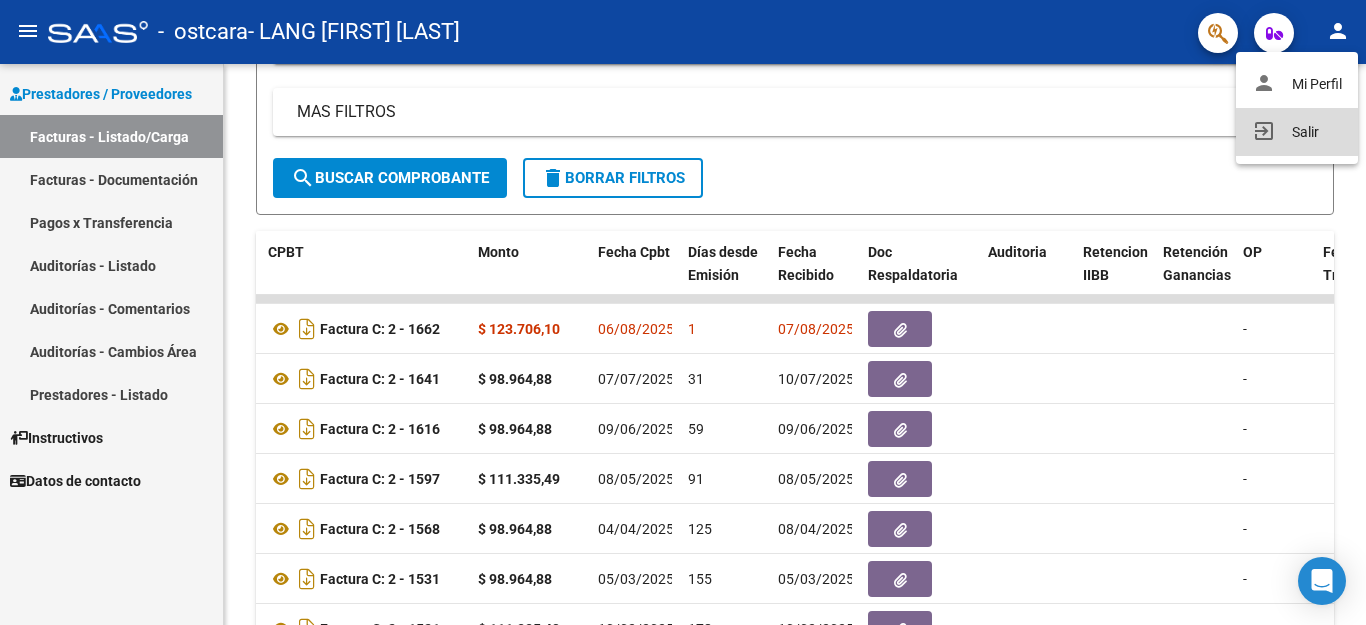 click on "exit_to_app  Salir" at bounding box center [1297, 132] 